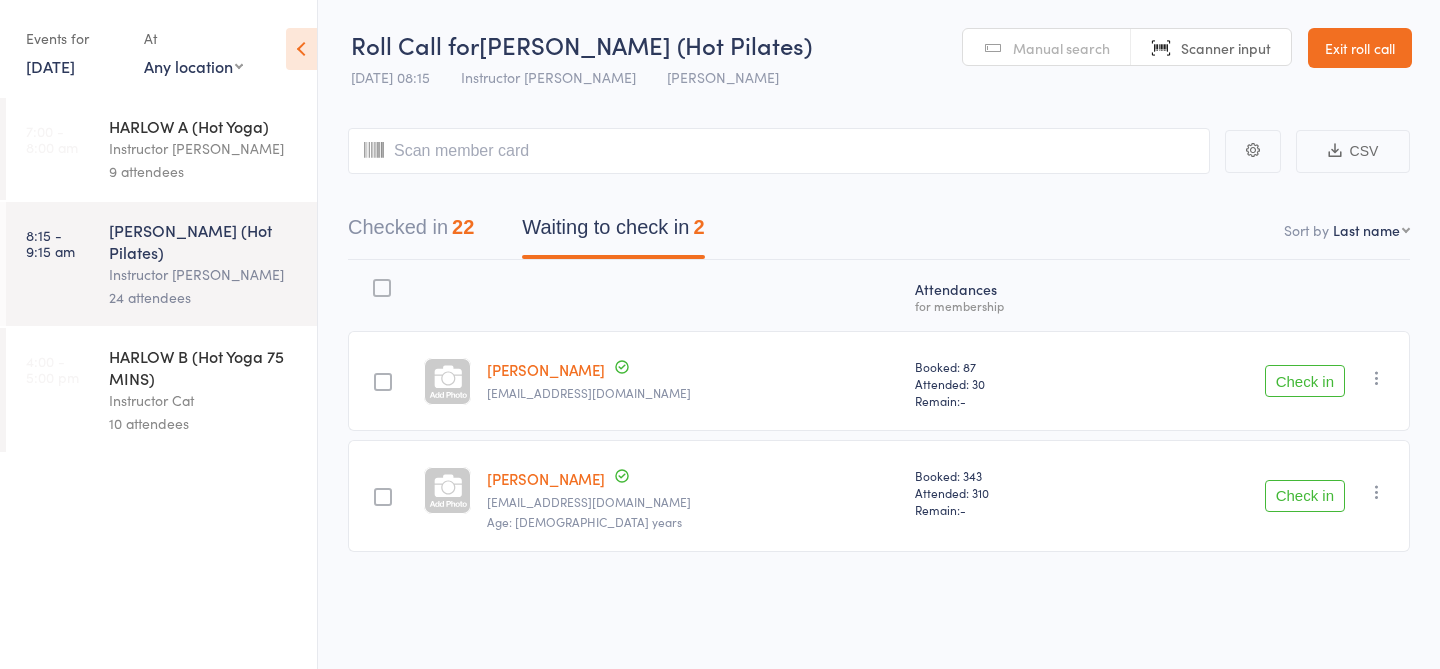 scroll, scrollTop: 0, scrollLeft: 0, axis: both 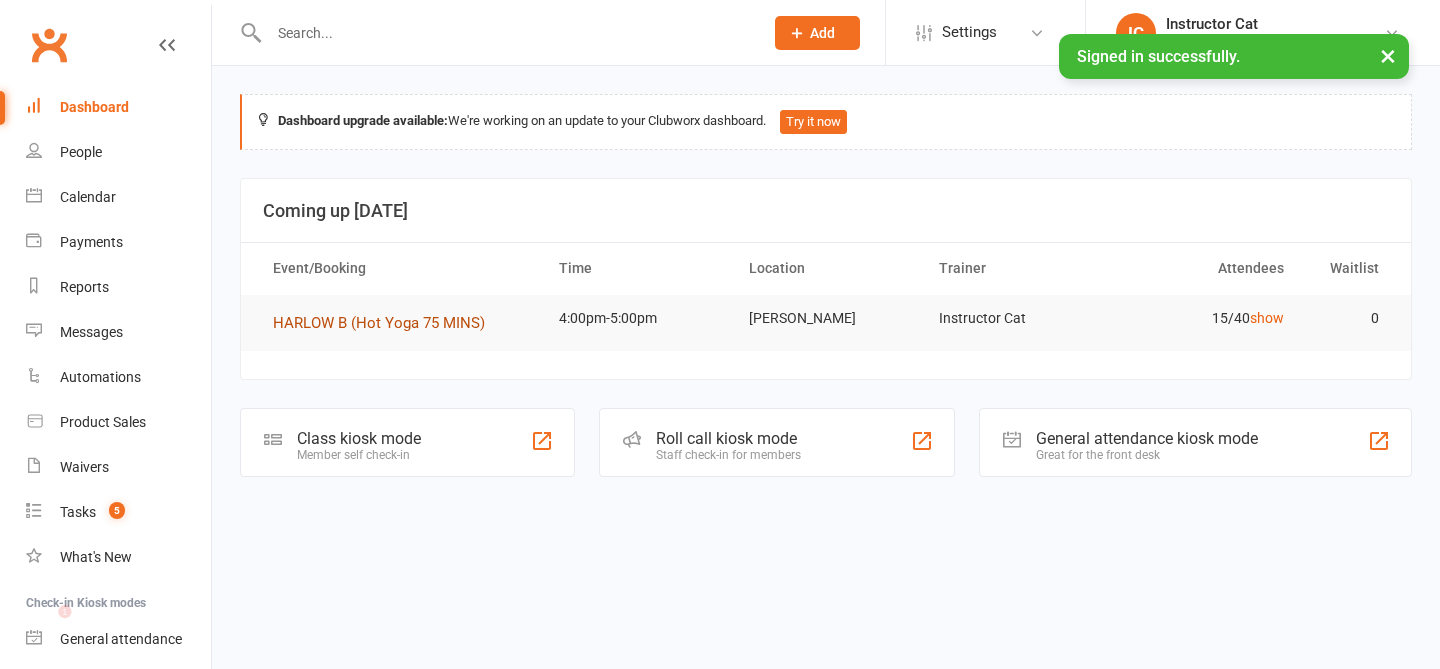 click on "HARLOW B (Hot Yoga 75 MINS)" at bounding box center [379, 323] 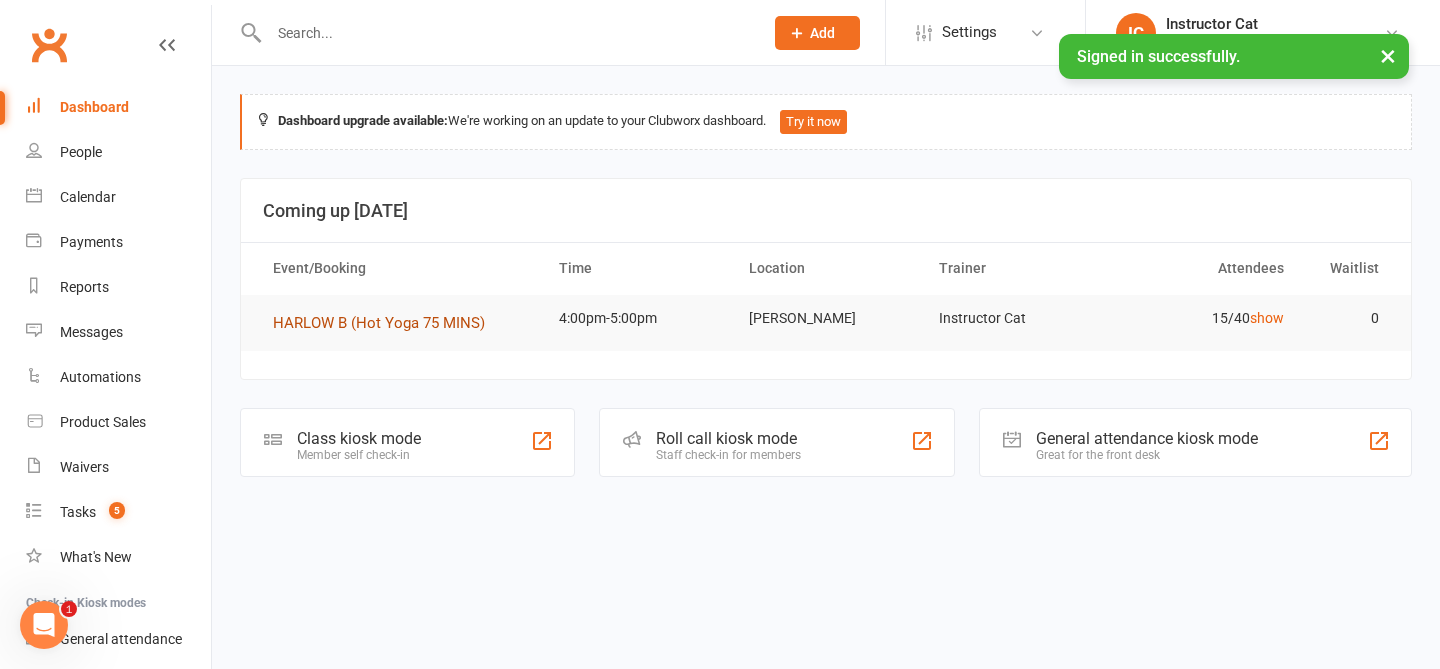scroll, scrollTop: 0, scrollLeft: 0, axis: both 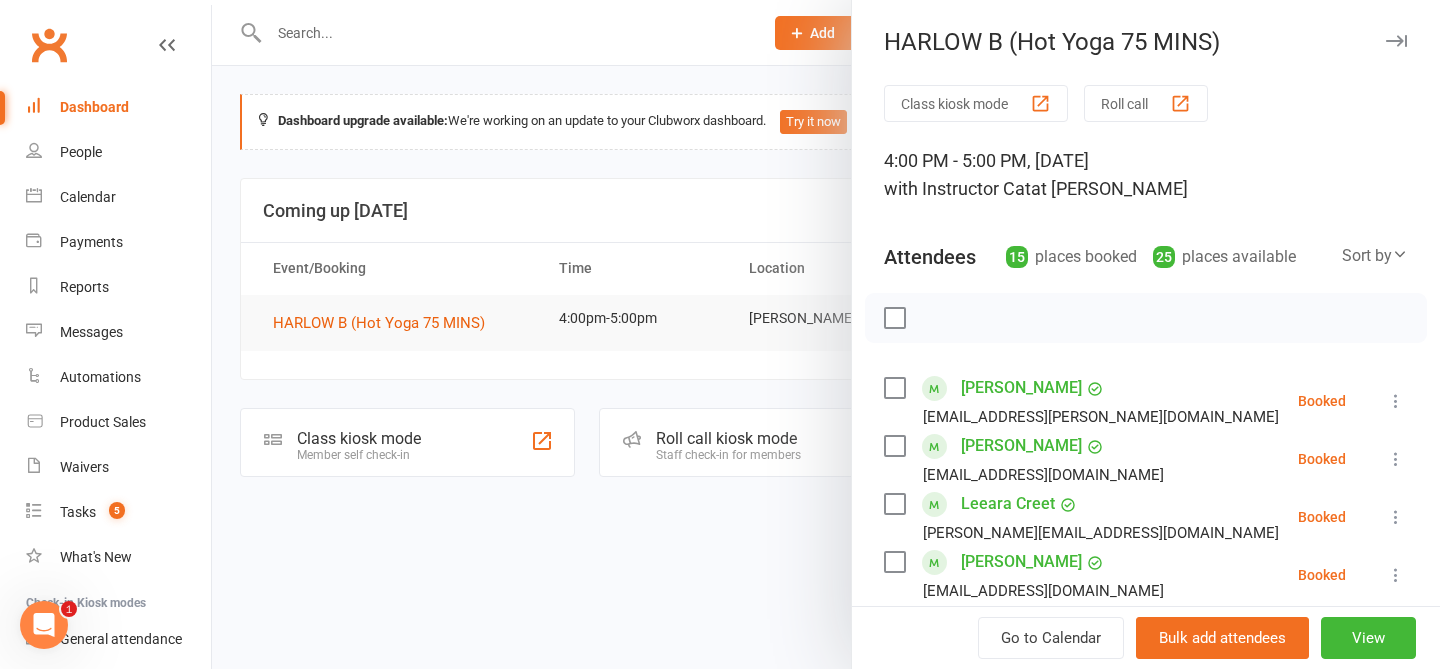 click on "Roll call" at bounding box center [1146, 103] 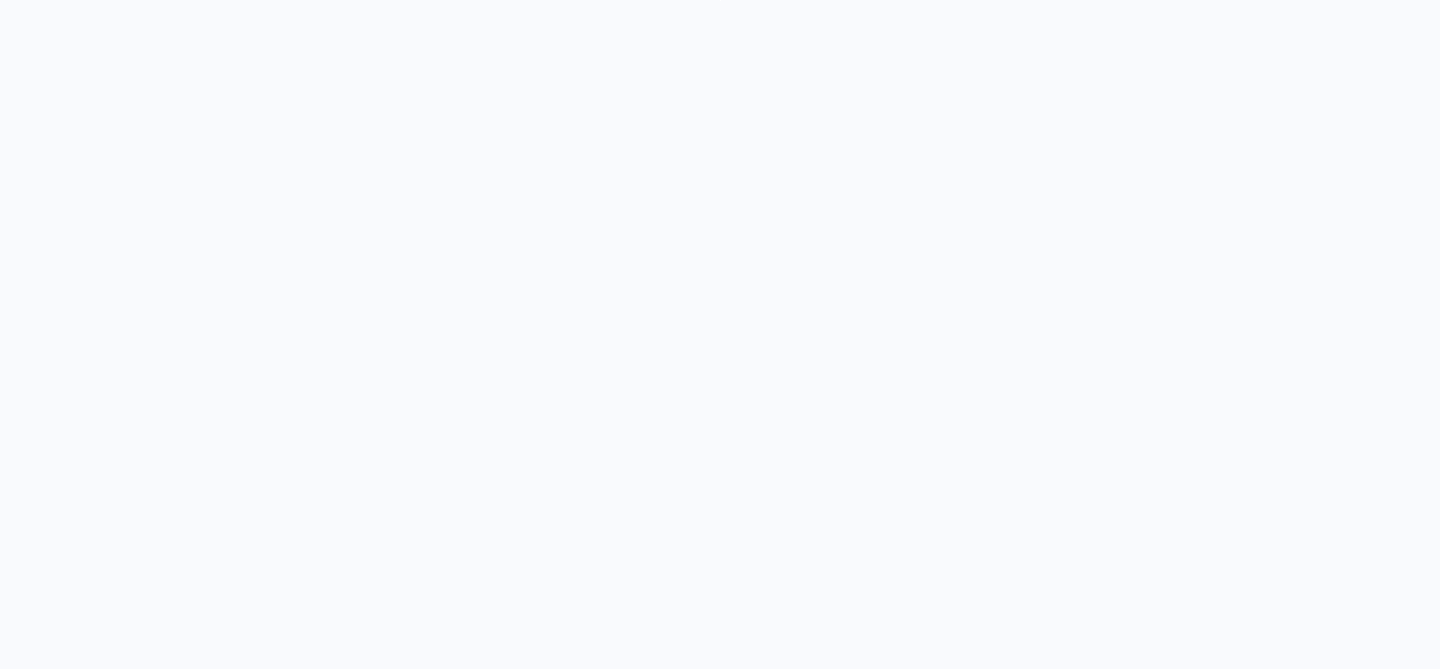 scroll, scrollTop: 0, scrollLeft: 0, axis: both 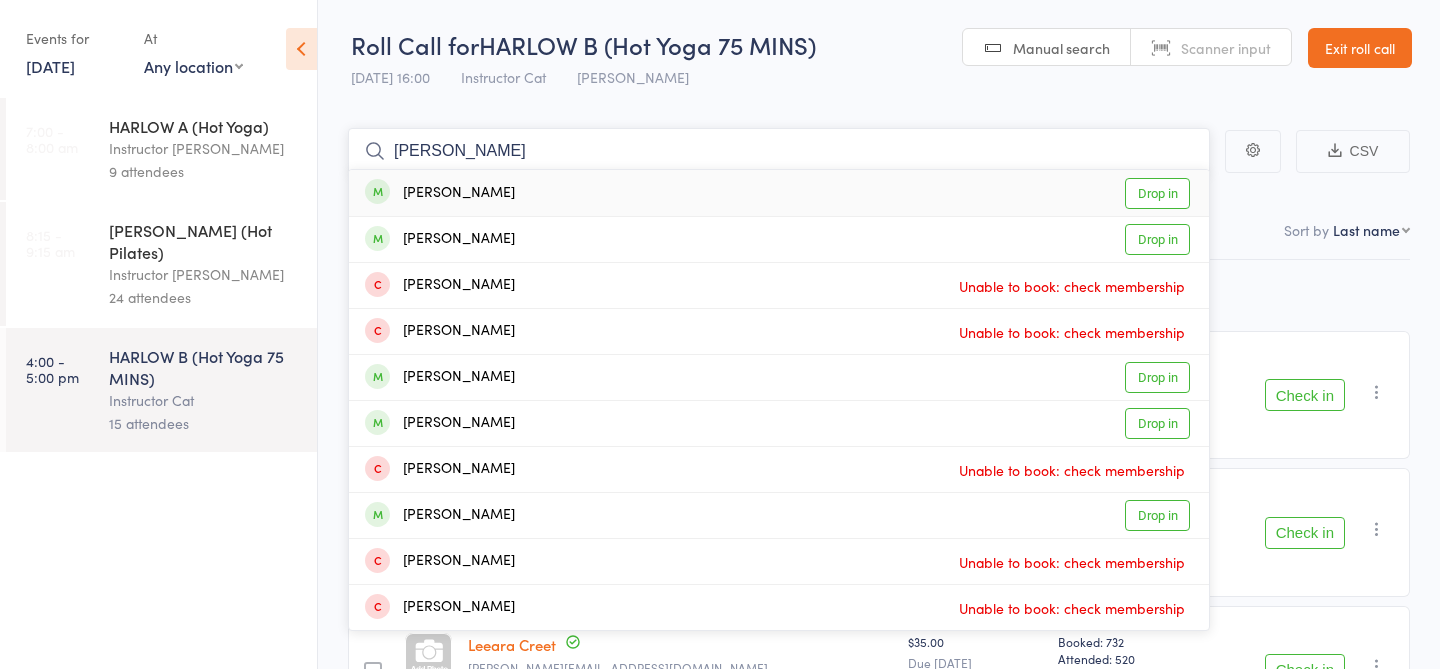 type on "kylie ch" 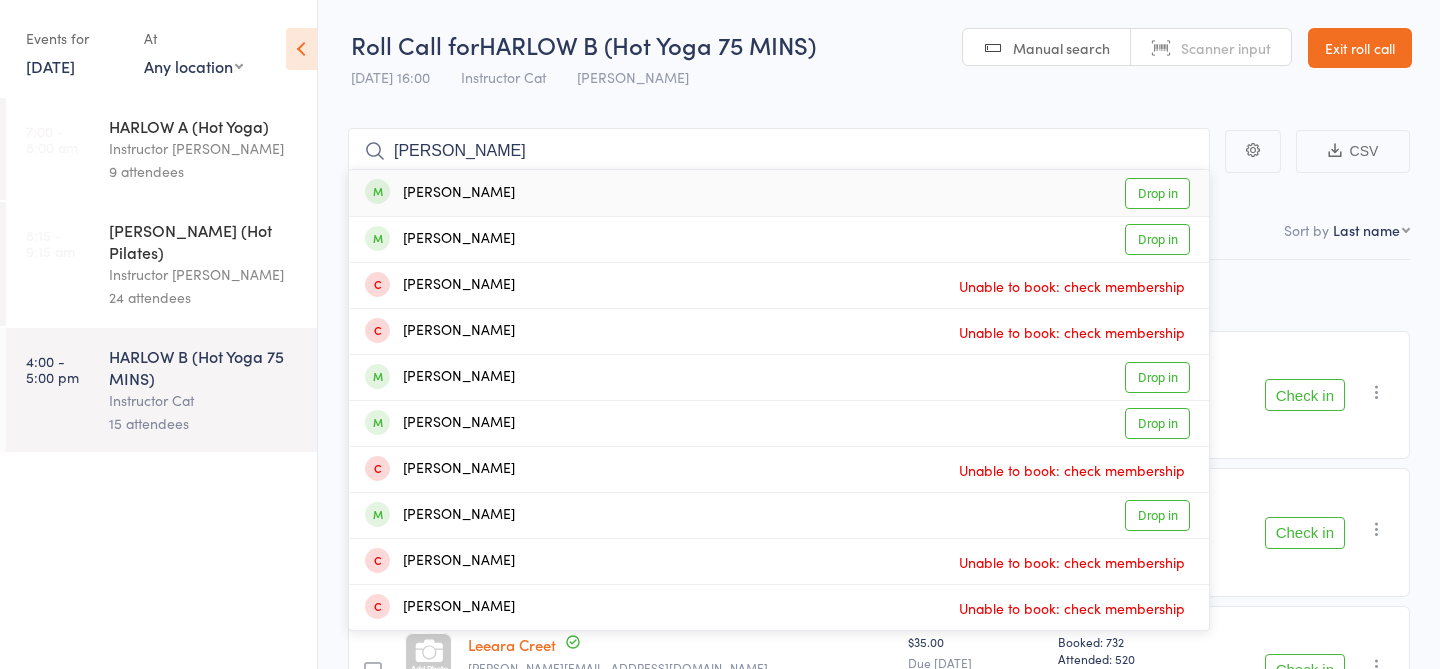 click on "Drop in" at bounding box center (1157, 193) 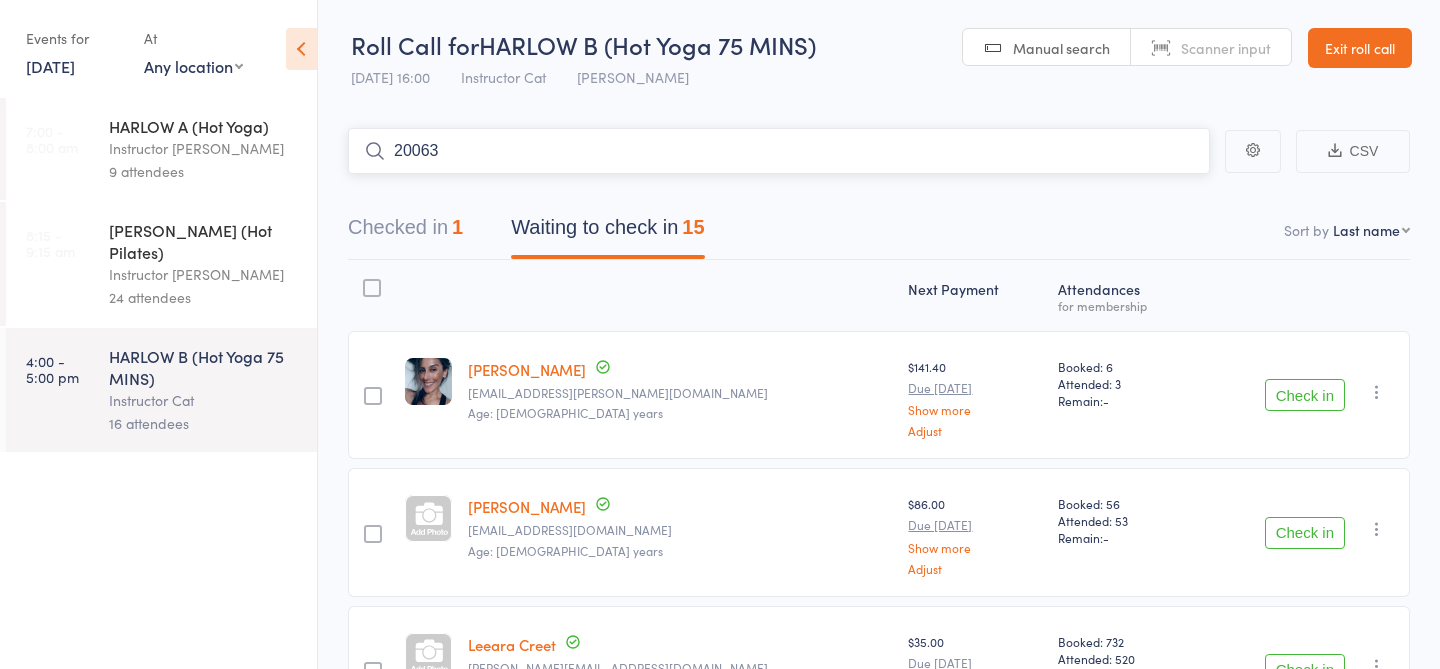 type on "20063" 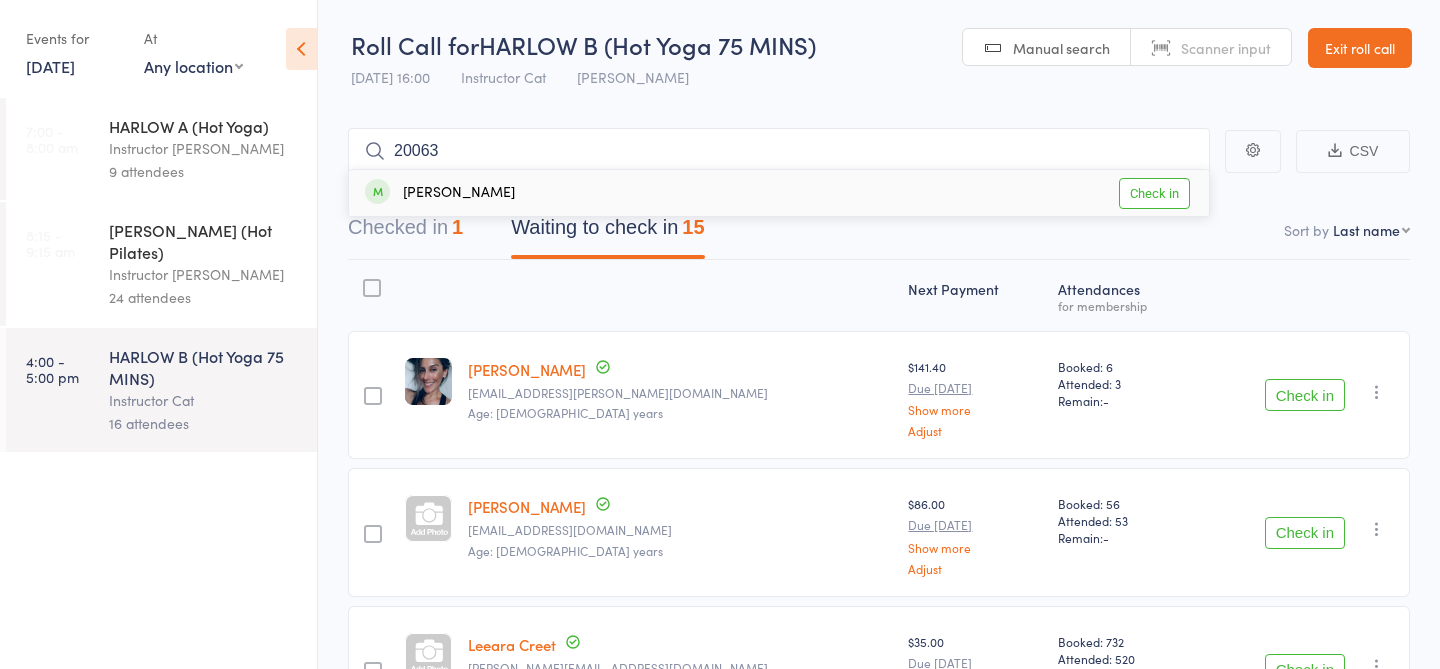 click on "Check in" at bounding box center [1154, 193] 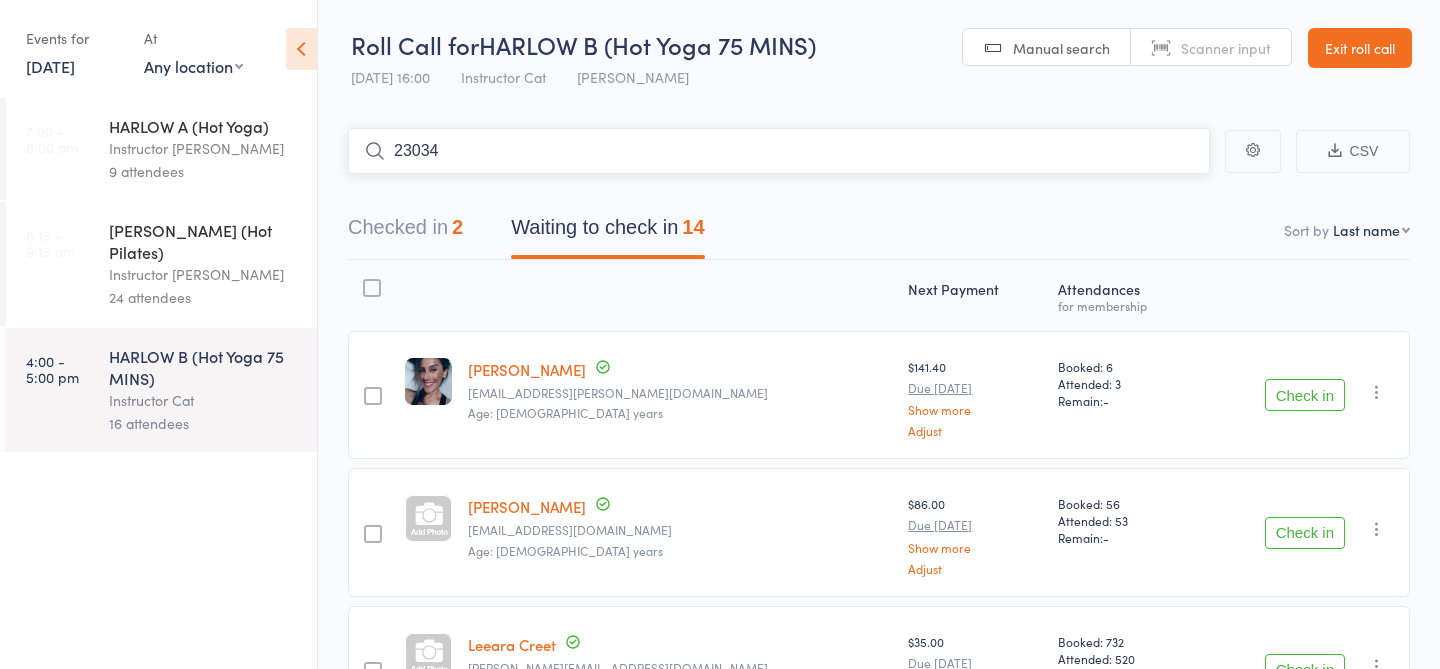 type on "23034" 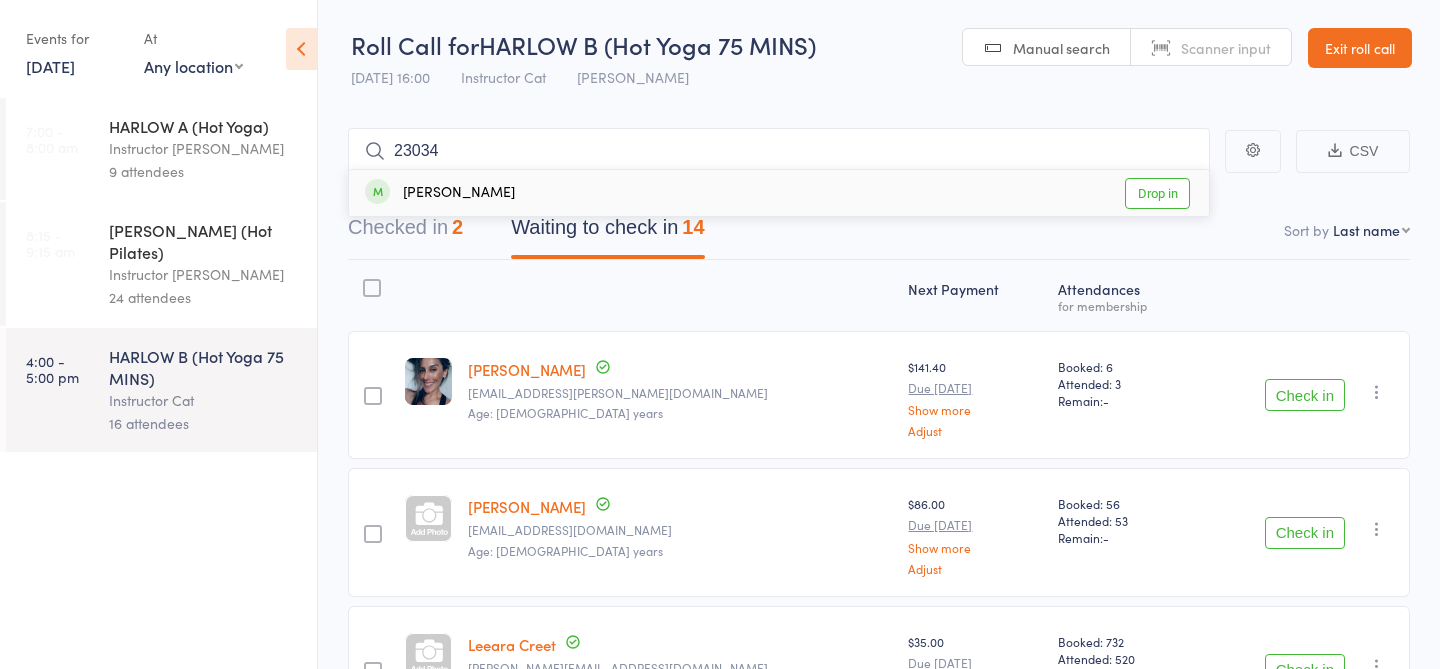 click on "Drop in" at bounding box center (1157, 193) 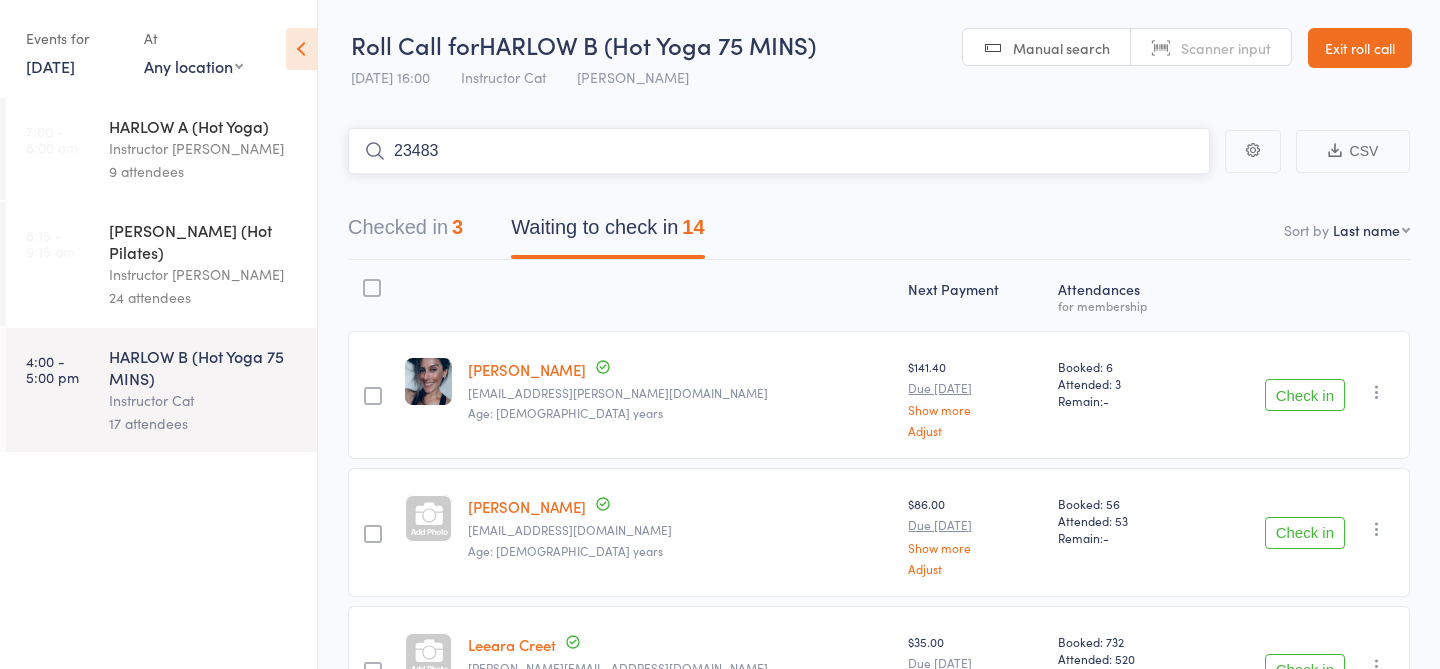 type on "23483" 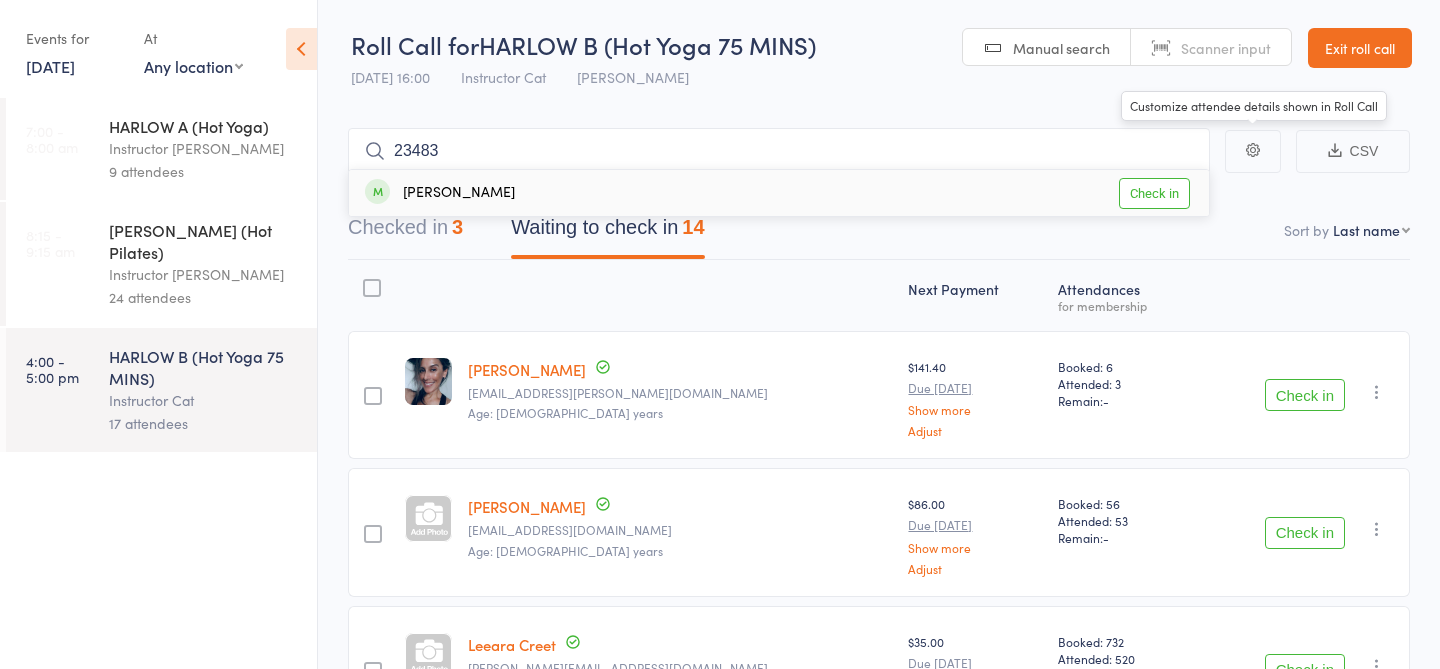click on "Check in" at bounding box center [1154, 193] 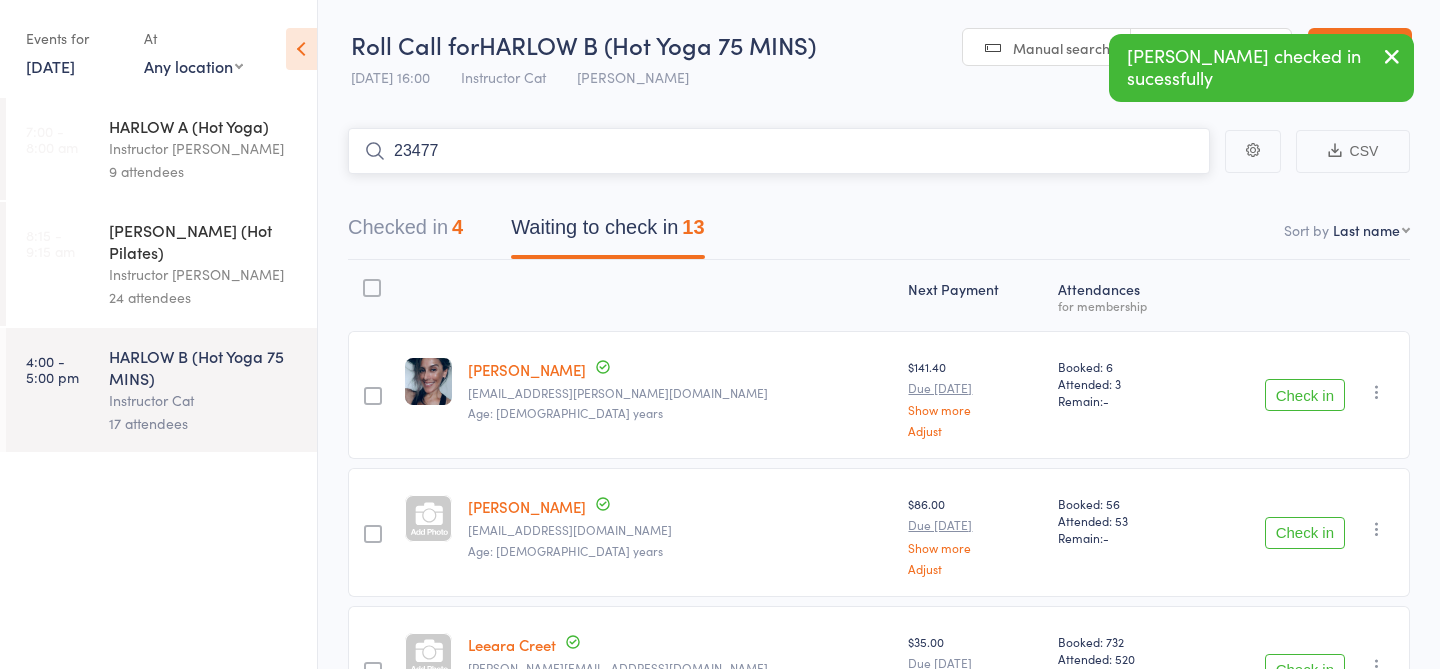 type on "23477" 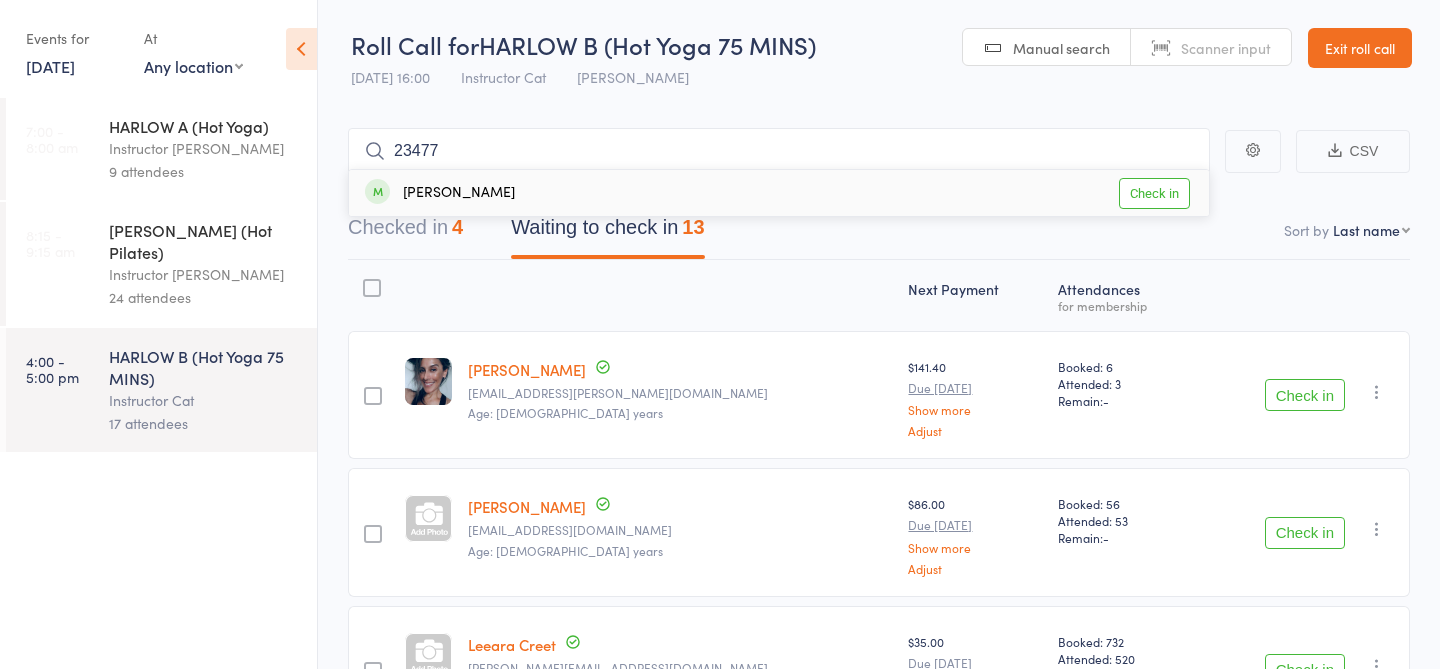 click on "Check in" at bounding box center [1154, 193] 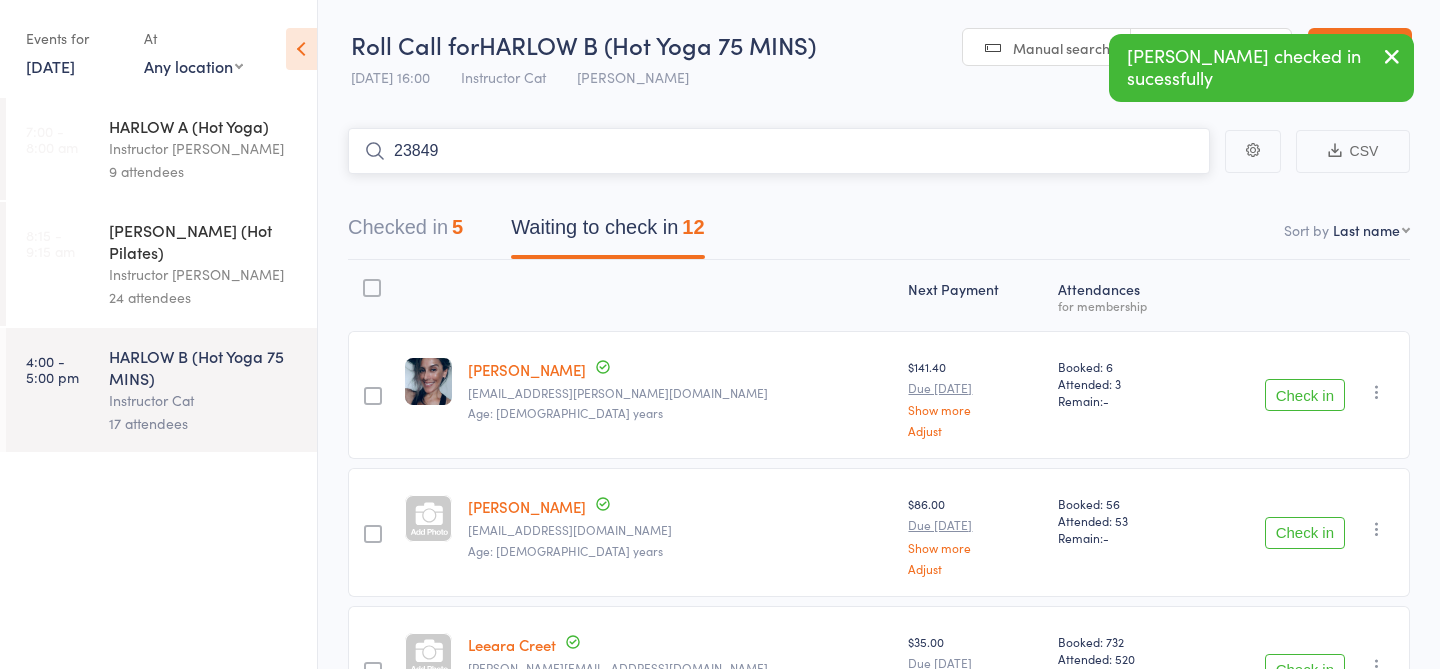 type on "23849" 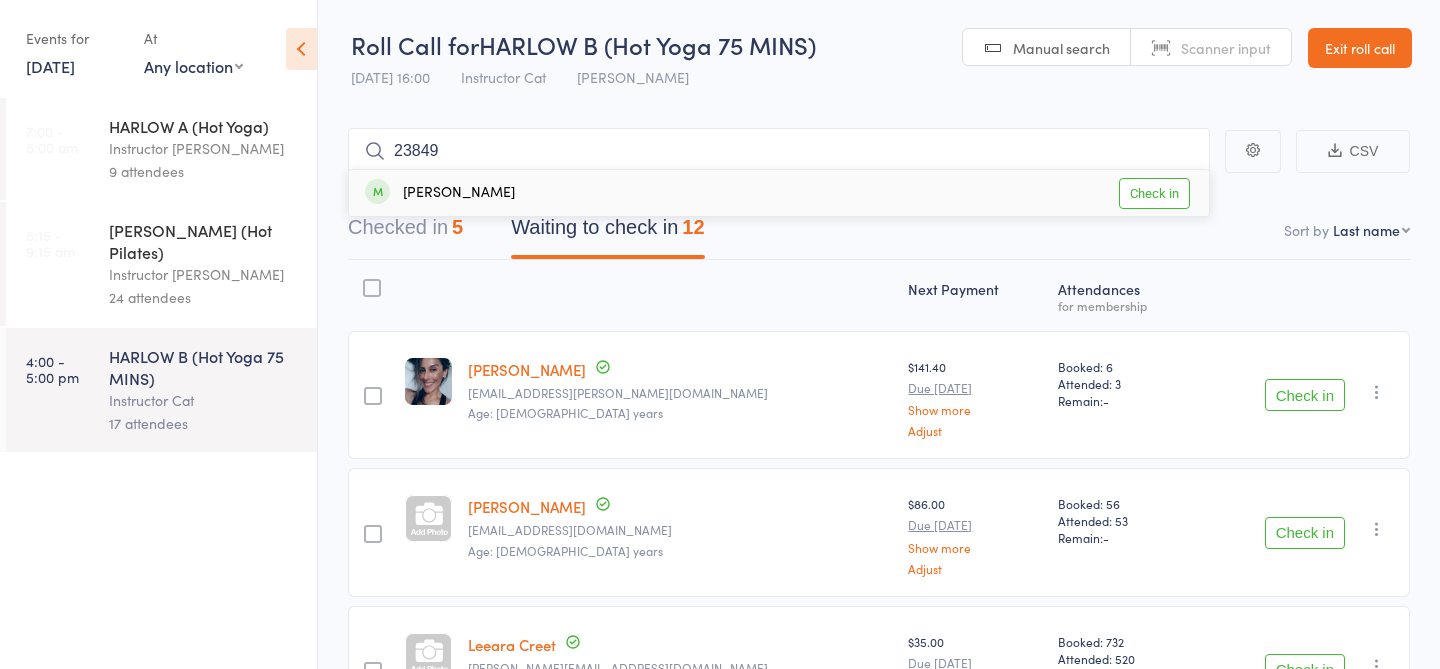 click on "Check in" at bounding box center [1154, 193] 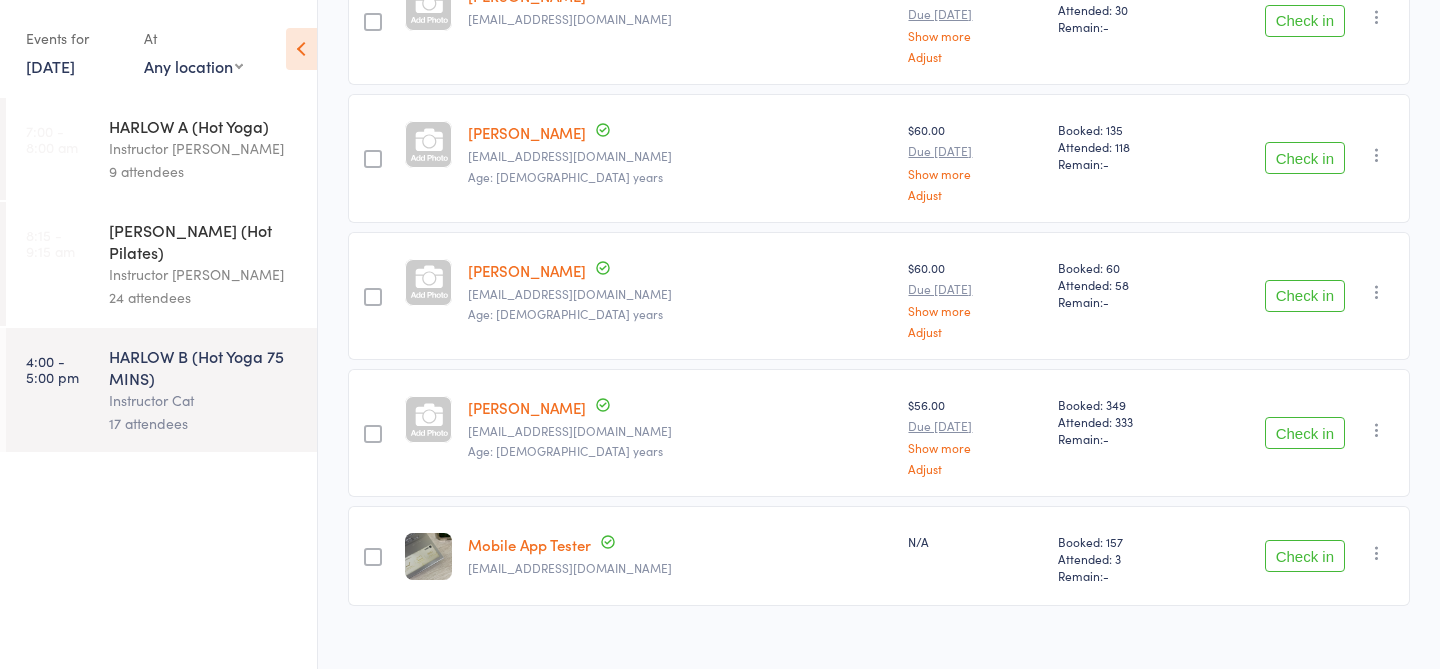 scroll, scrollTop: 1186, scrollLeft: 0, axis: vertical 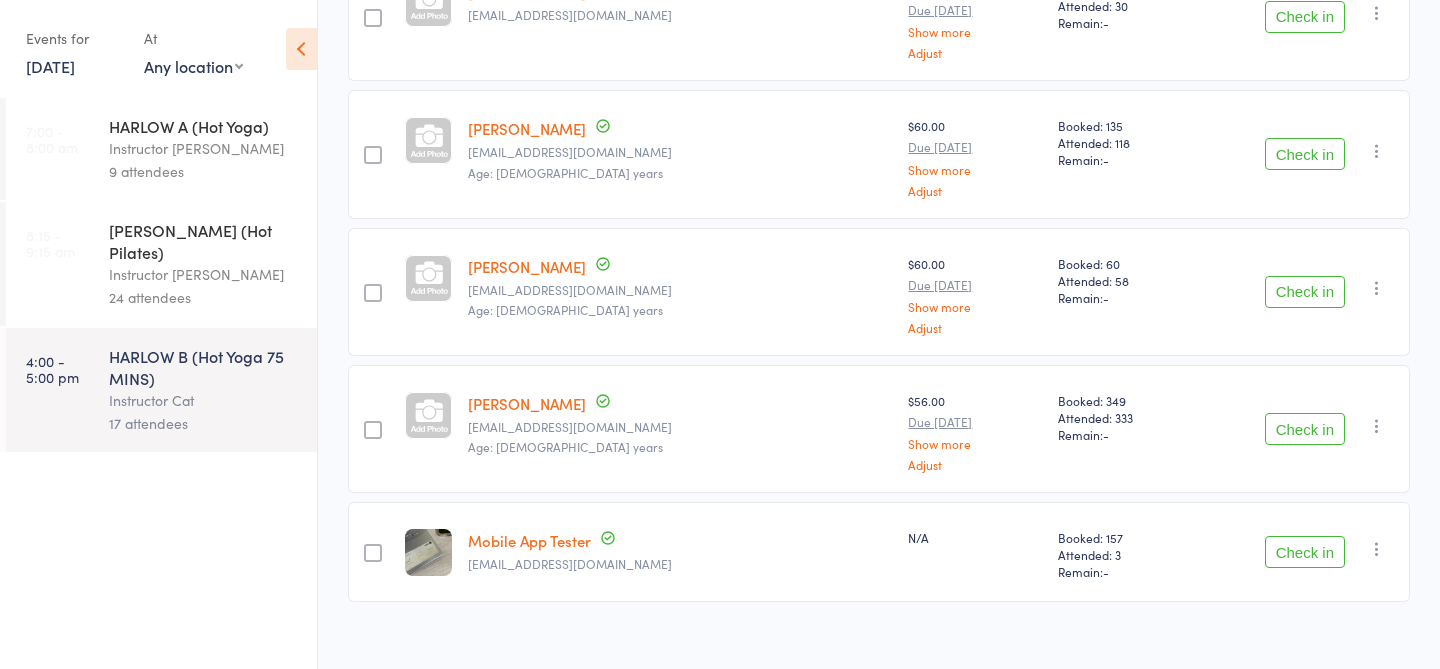 click on "Check in" at bounding box center [1305, 292] 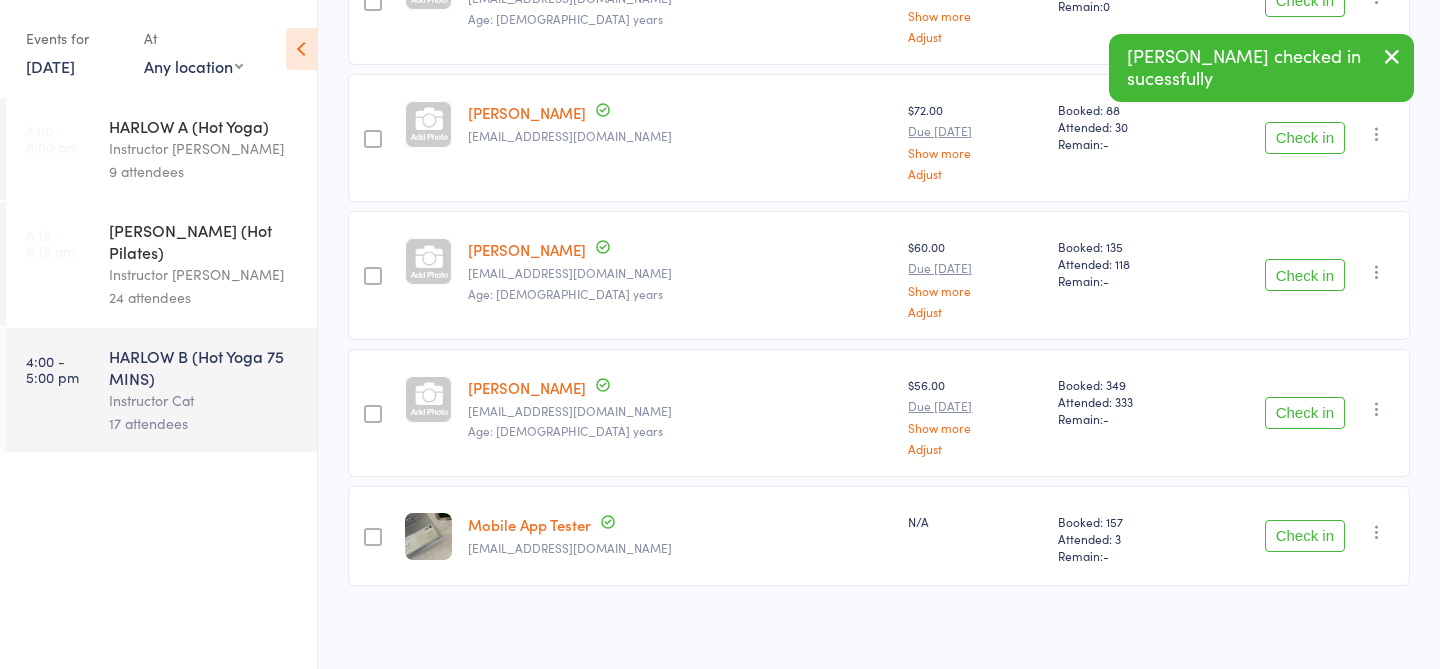 click on "Check in" at bounding box center (1305, 275) 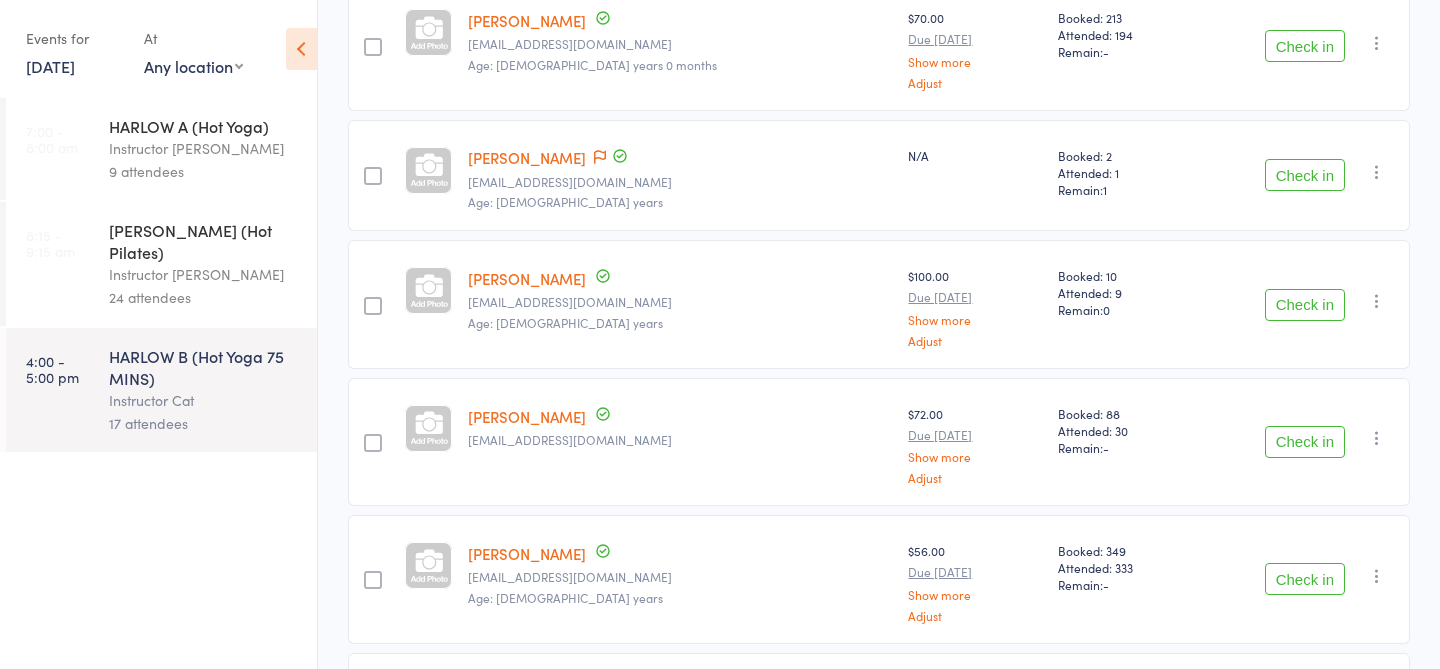 scroll, scrollTop: 0, scrollLeft: 0, axis: both 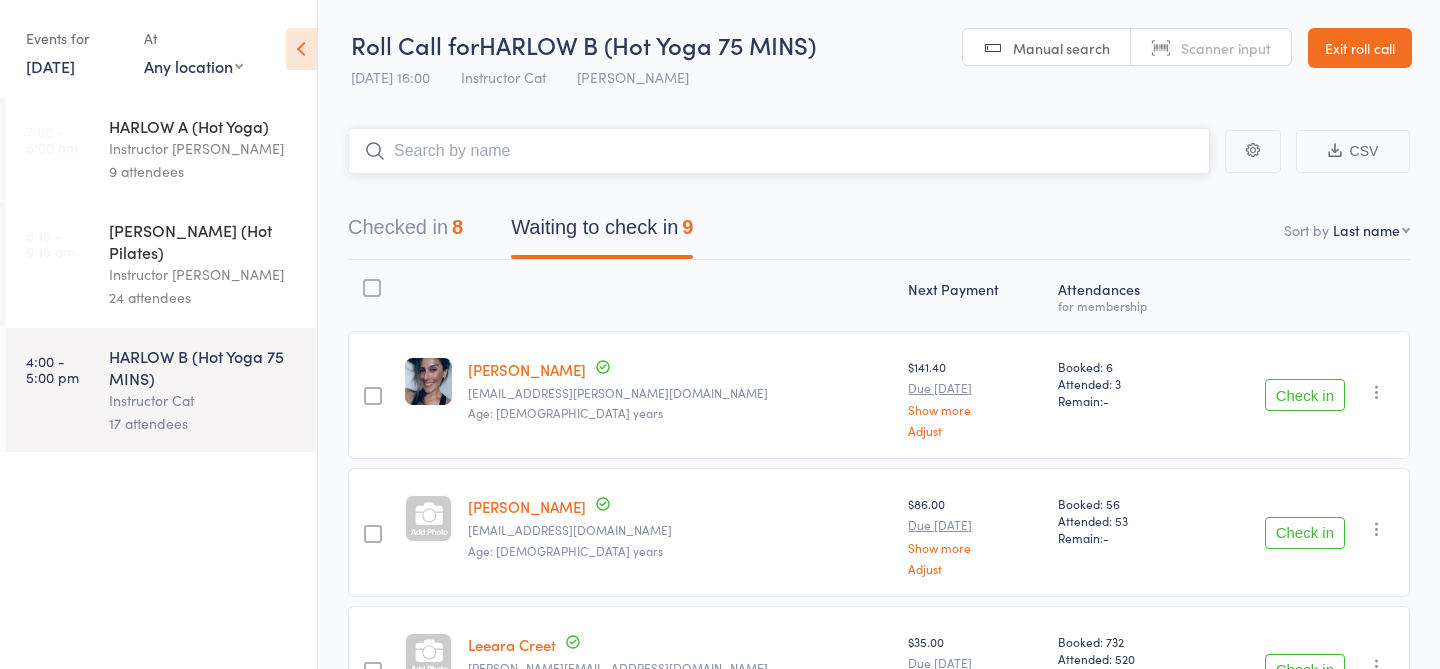click at bounding box center [779, 151] 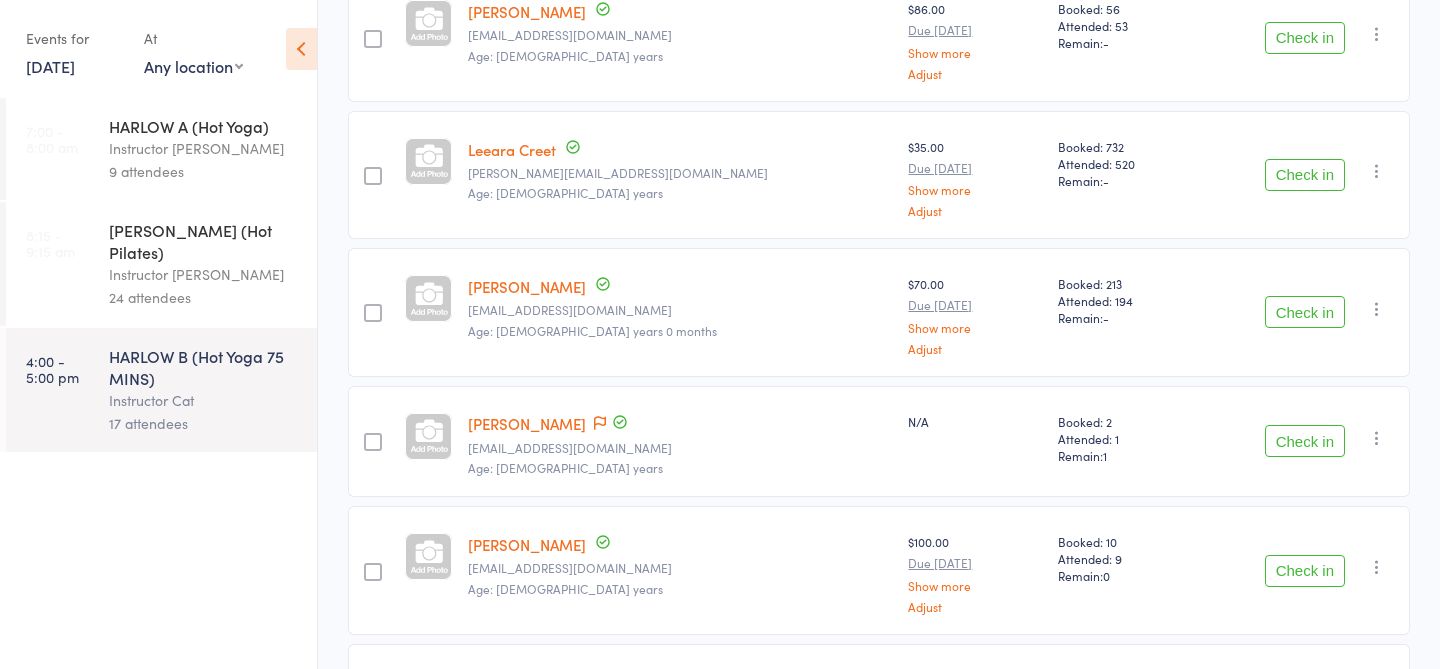 scroll, scrollTop: 498, scrollLeft: 0, axis: vertical 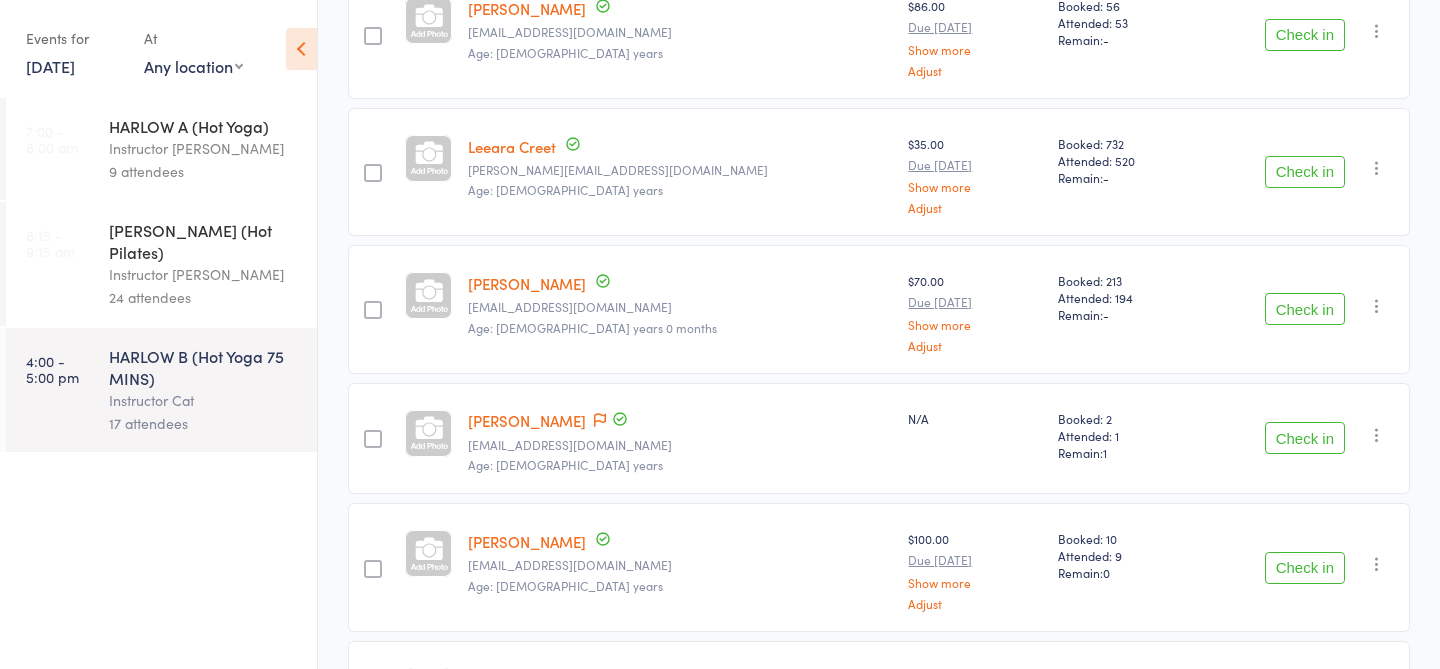 click on "Check in" at bounding box center (1305, 438) 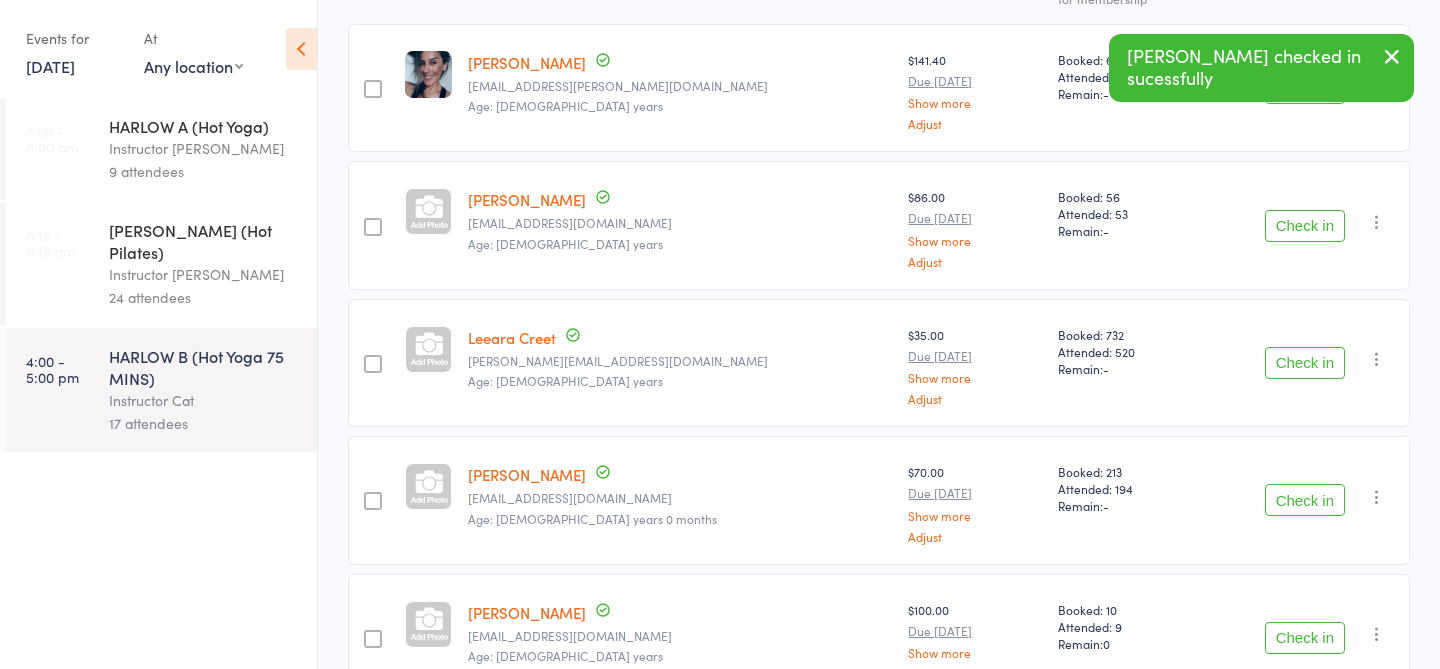 scroll, scrollTop: 0, scrollLeft: 0, axis: both 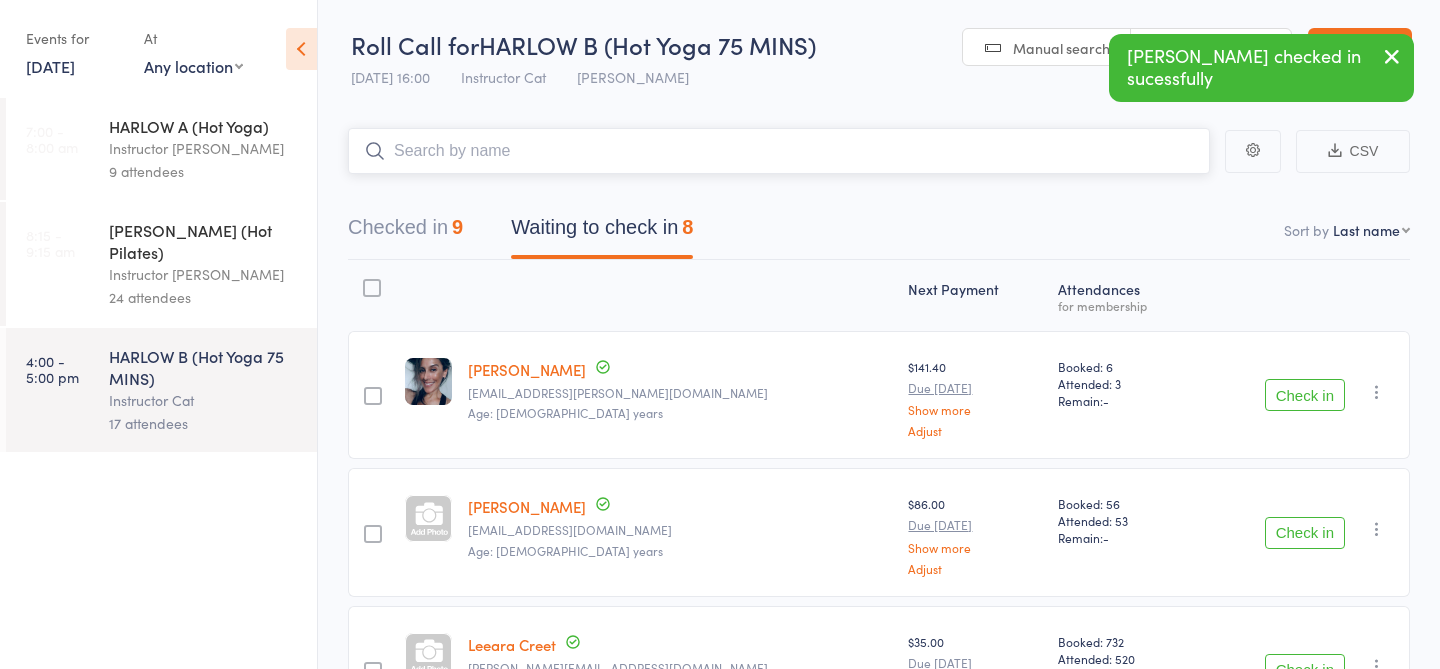 click at bounding box center (779, 151) 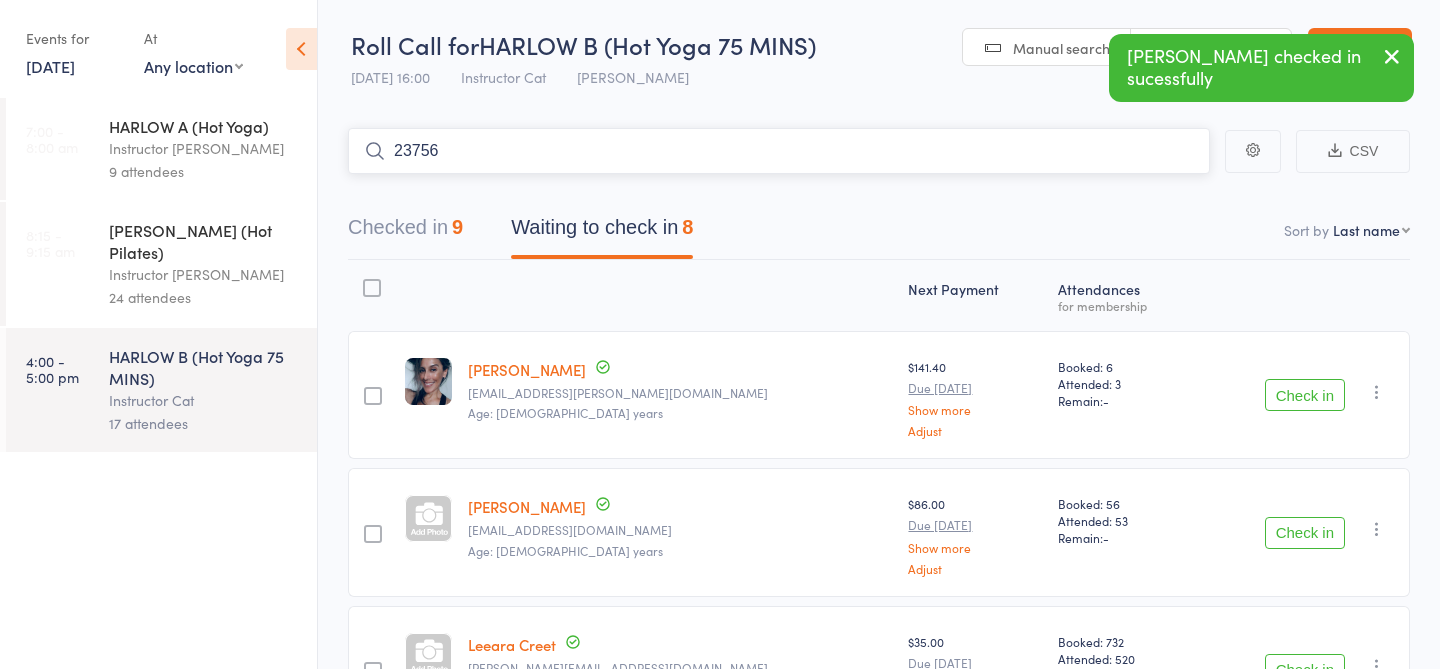 type on "23756" 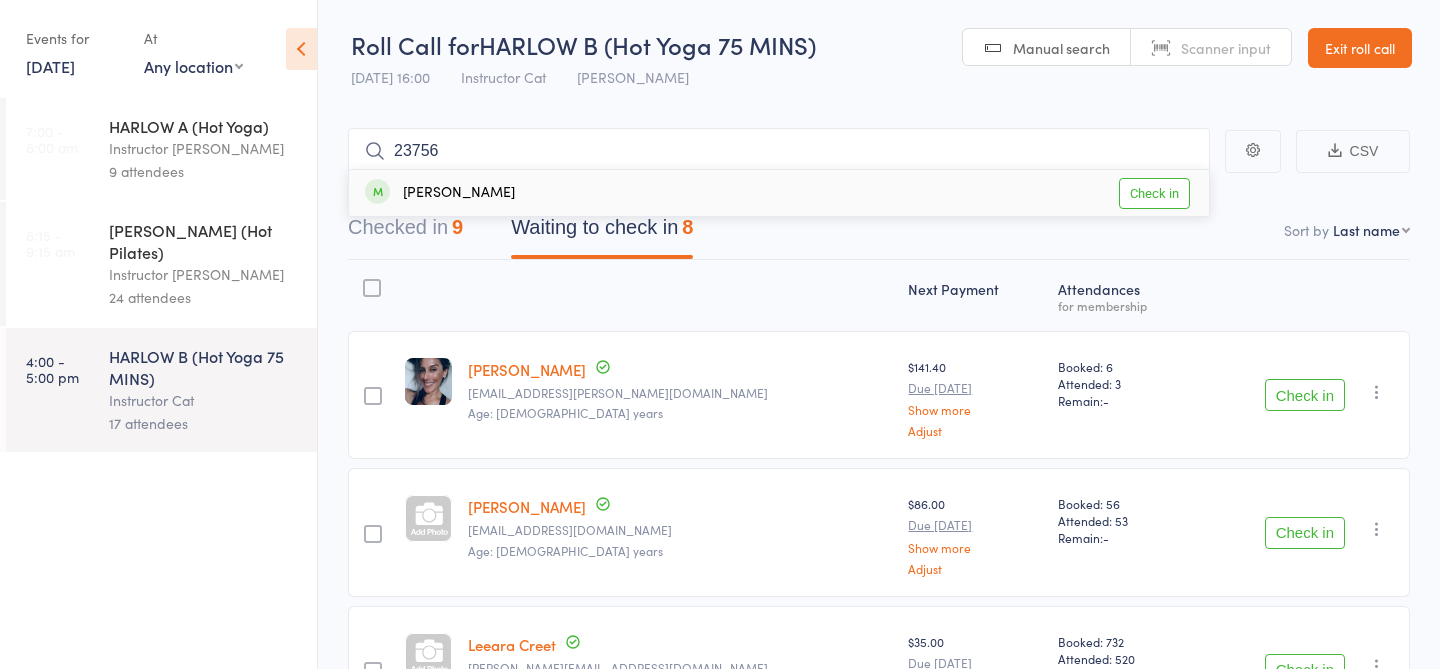 click on "Check in" at bounding box center (1154, 193) 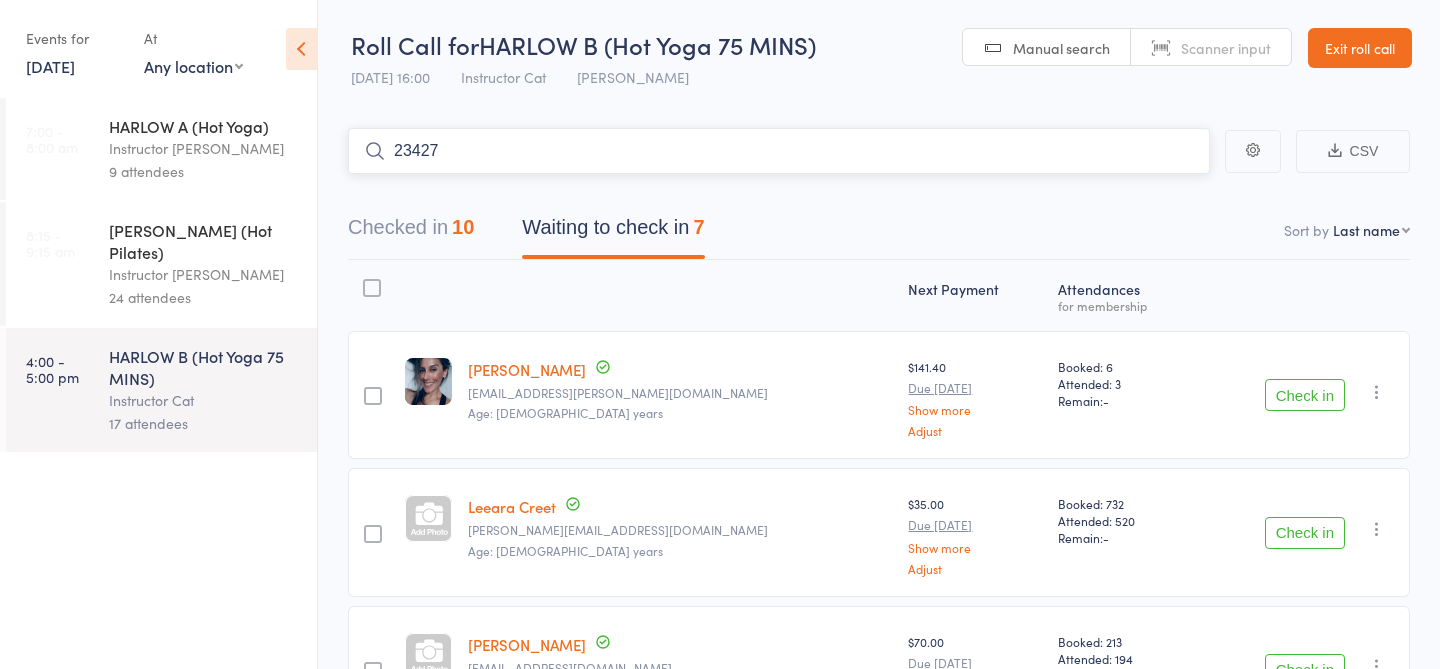 type on "23427" 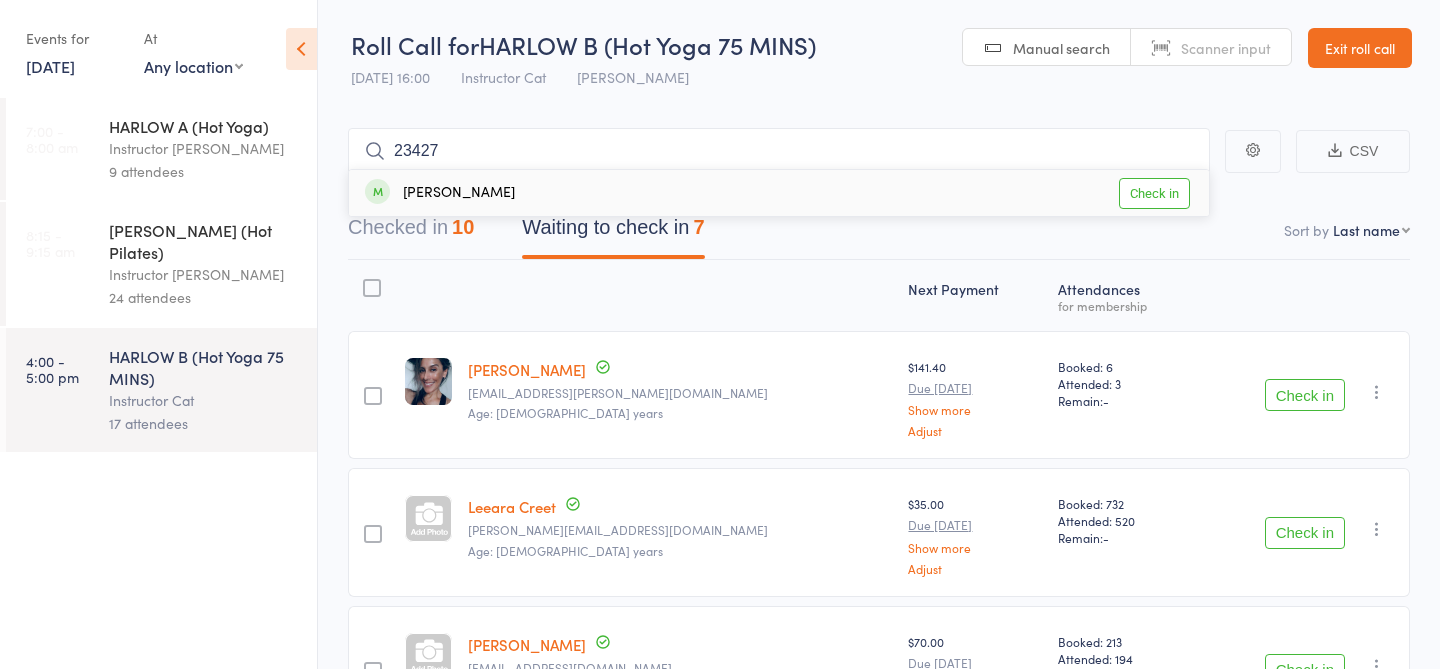 click on "Check in" at bounding box center [1154, 193] 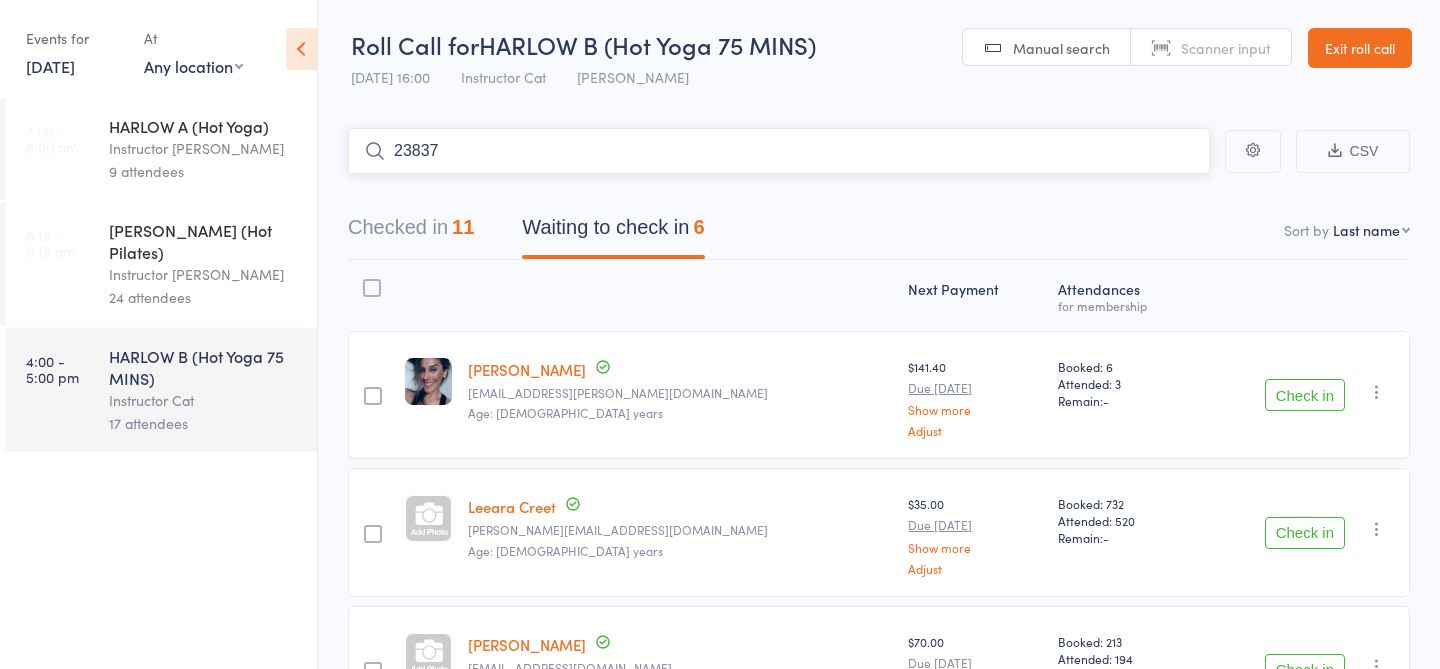type on "23837" 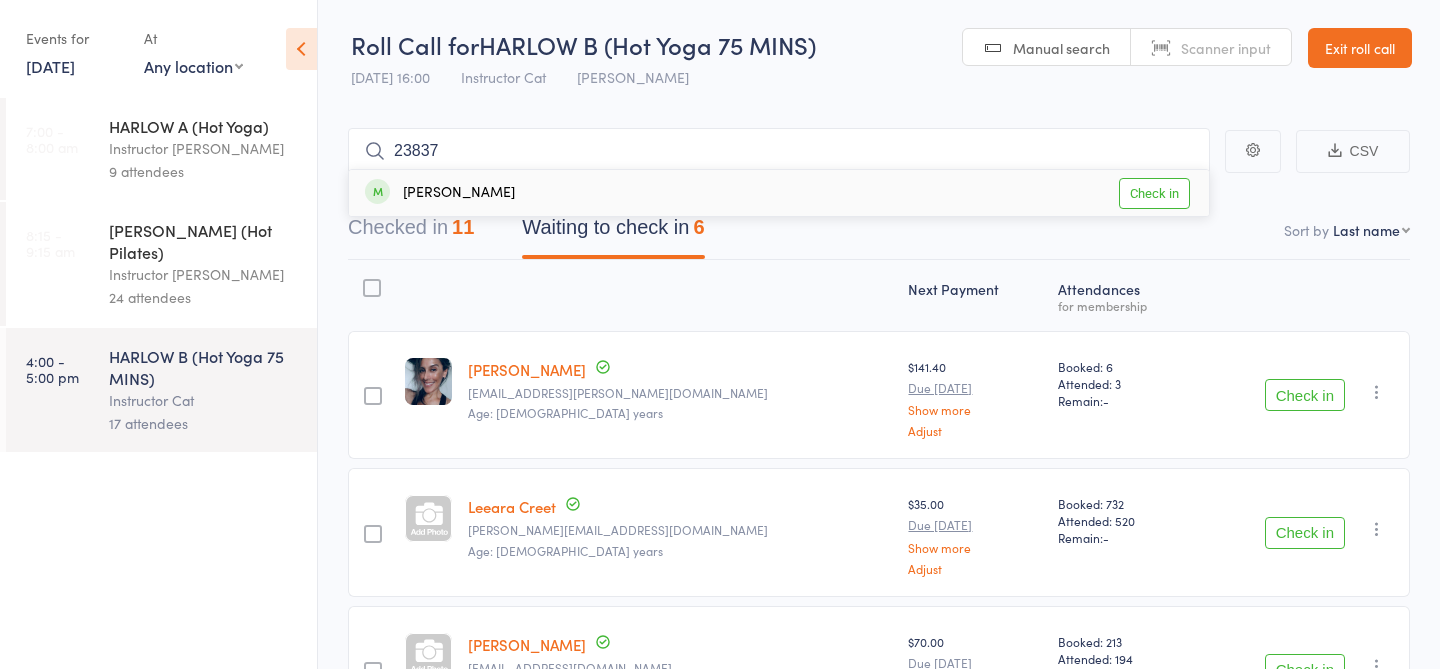 click on "Check in" at bounding box center (1154, 193) 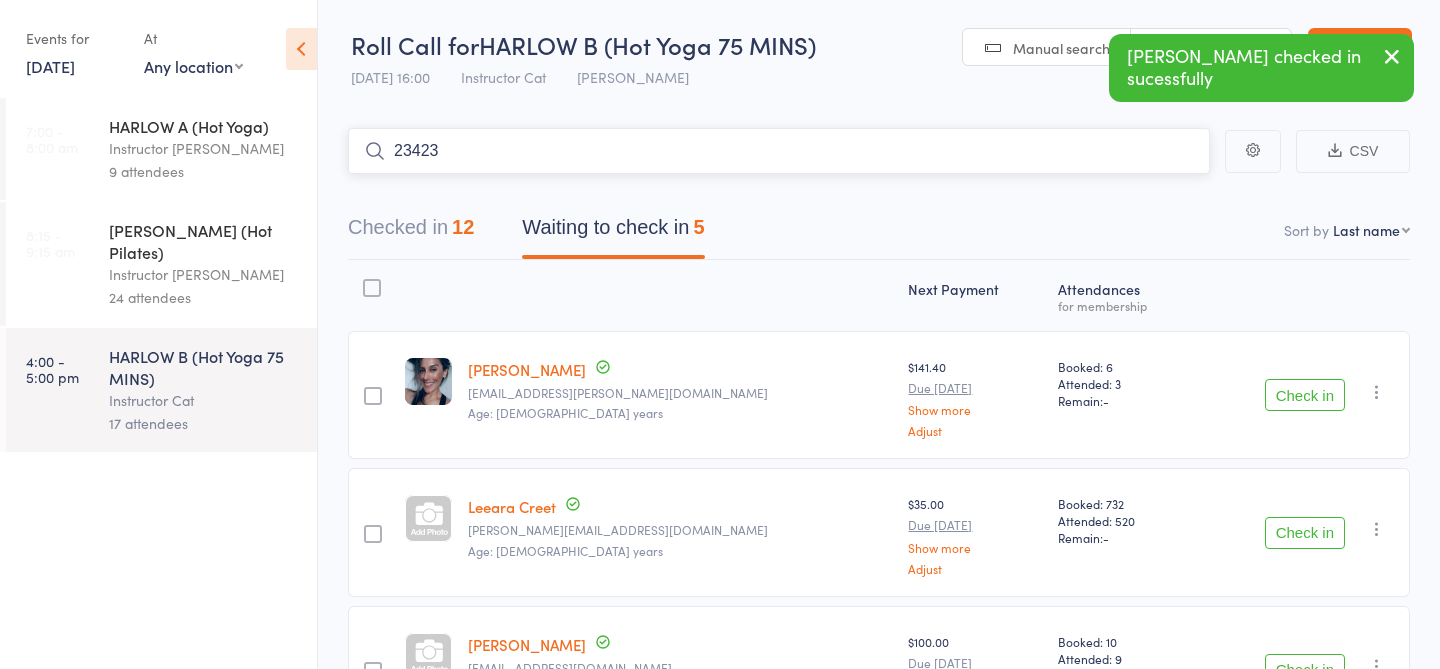 type on "23423" 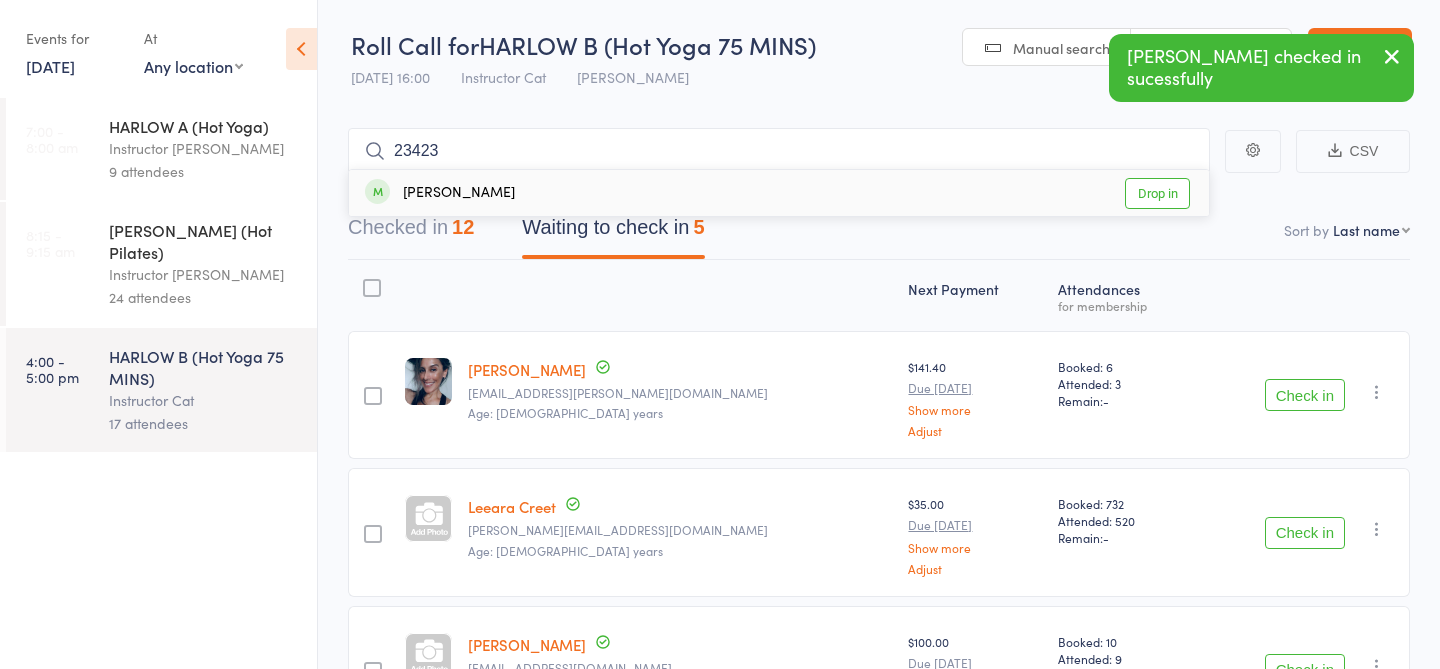 click on "Drop in" at bounding box center [1157, 193] 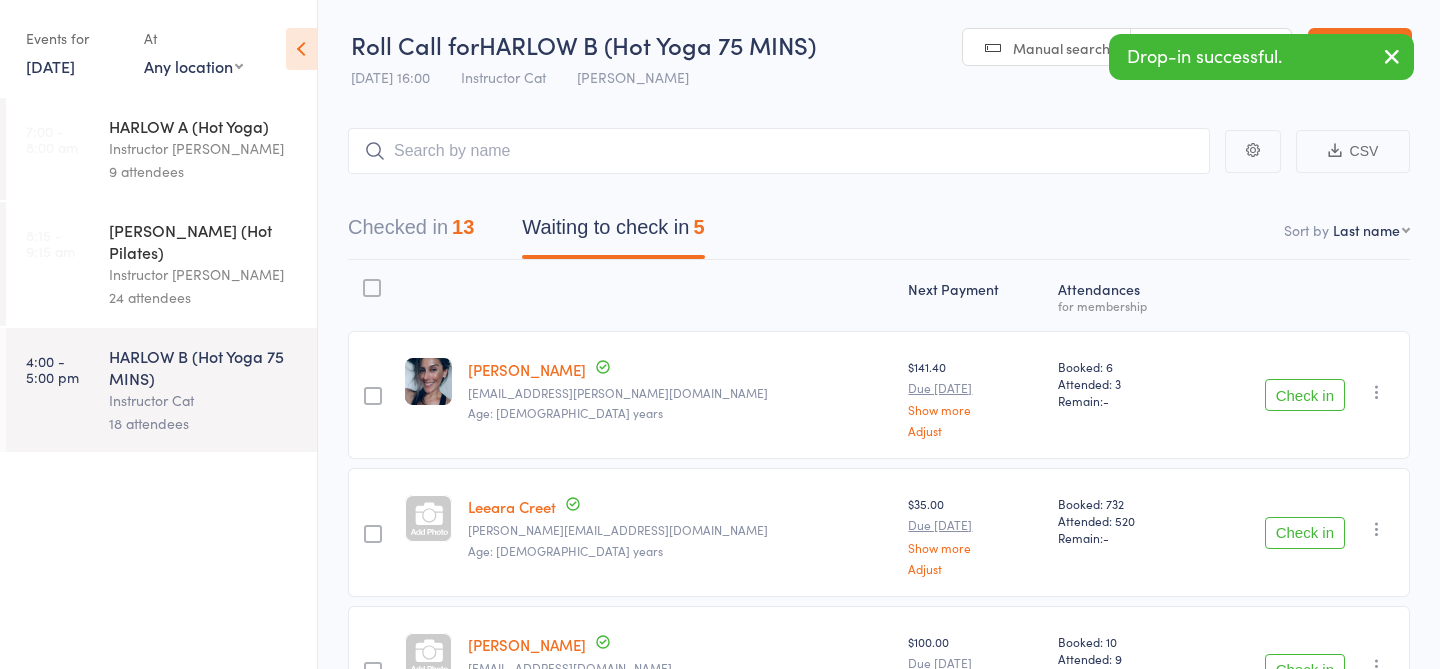 click on "Check in" at bounding box center (1305, 395) 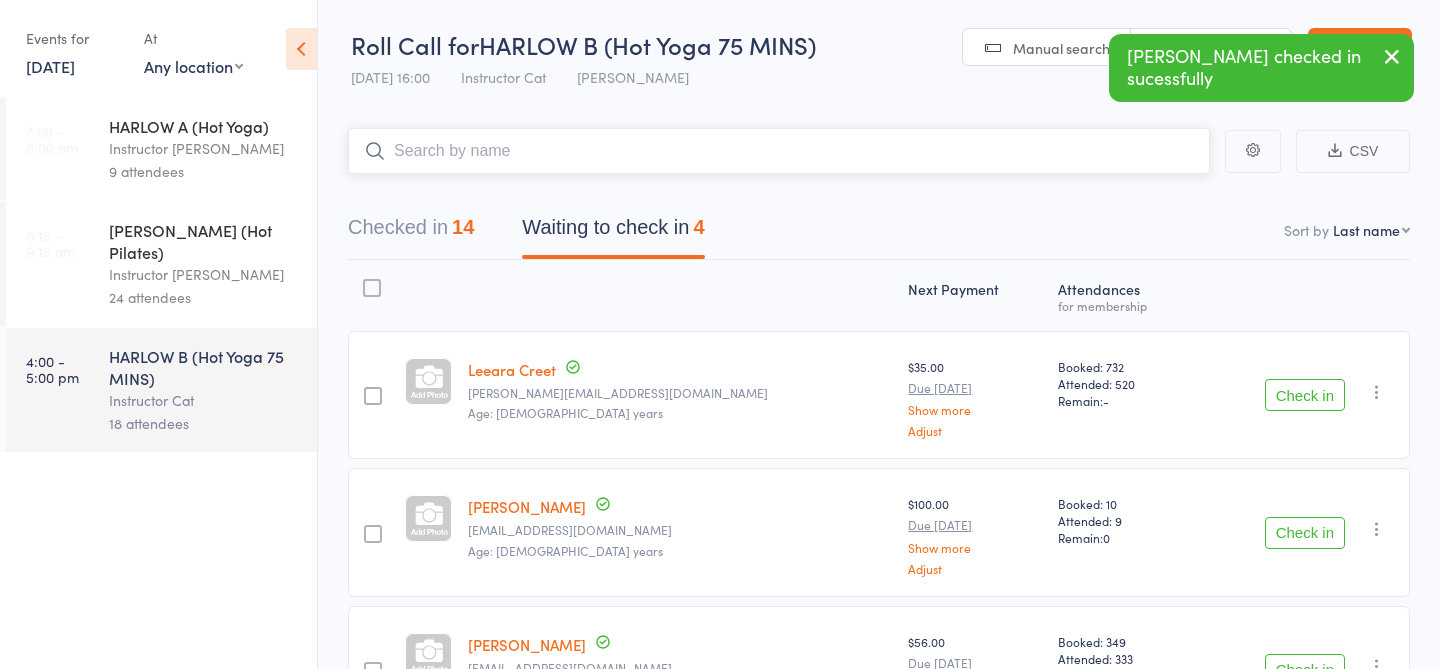 click at bounding box center [779, 151] 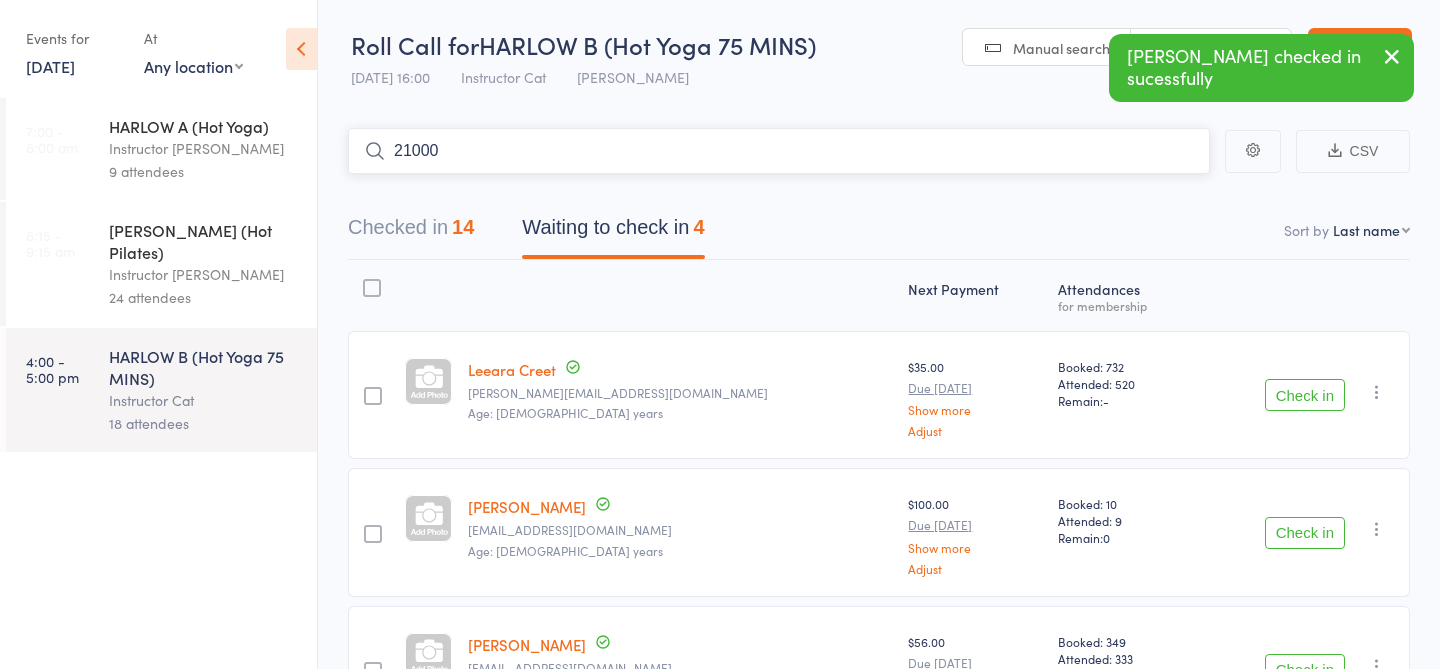 type on "21000" 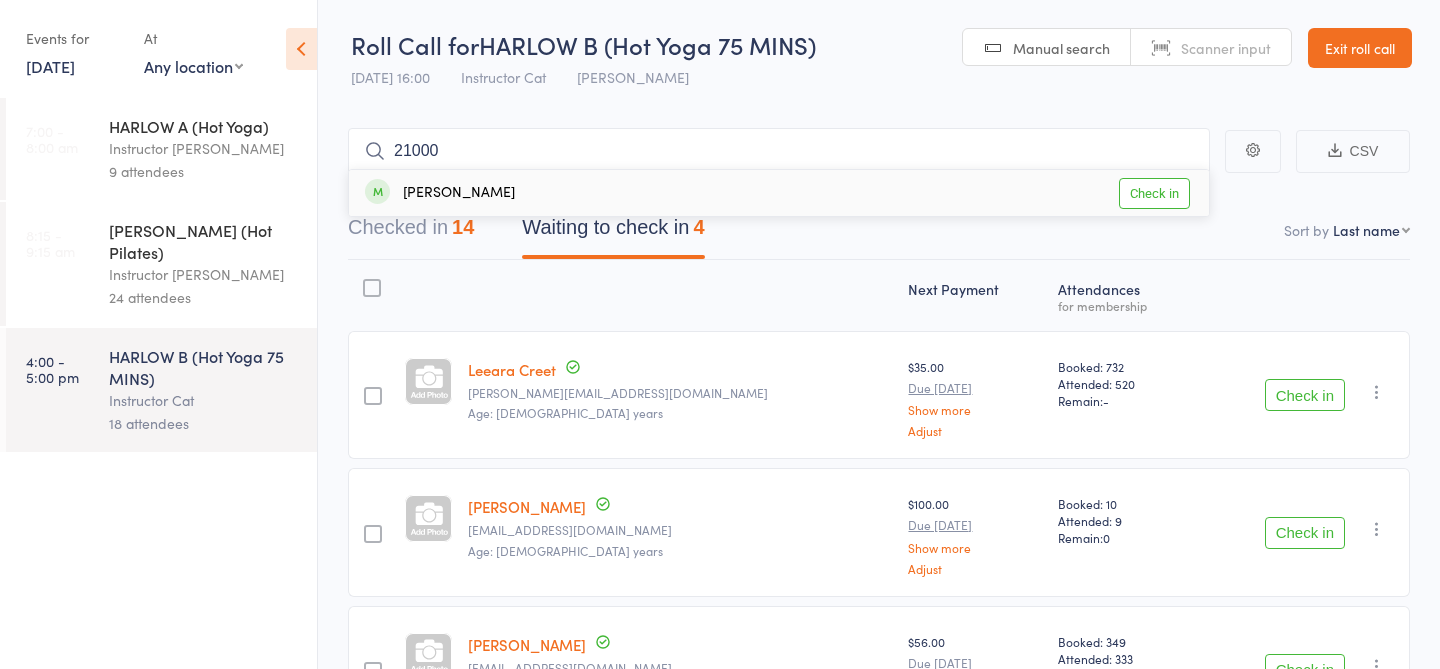 click on "Check in" at bounding box center (1154, 193) 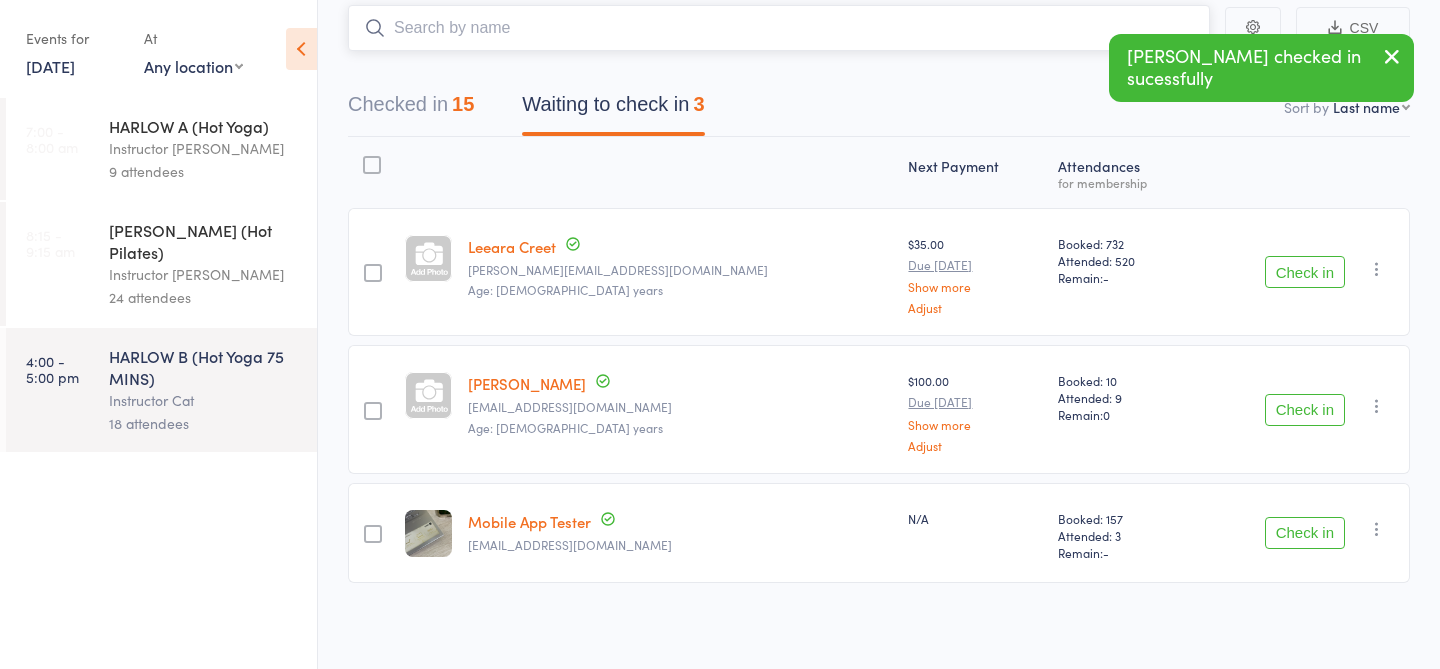 scroll, scrollTop: 0, scrollLeft: 0, axis: both 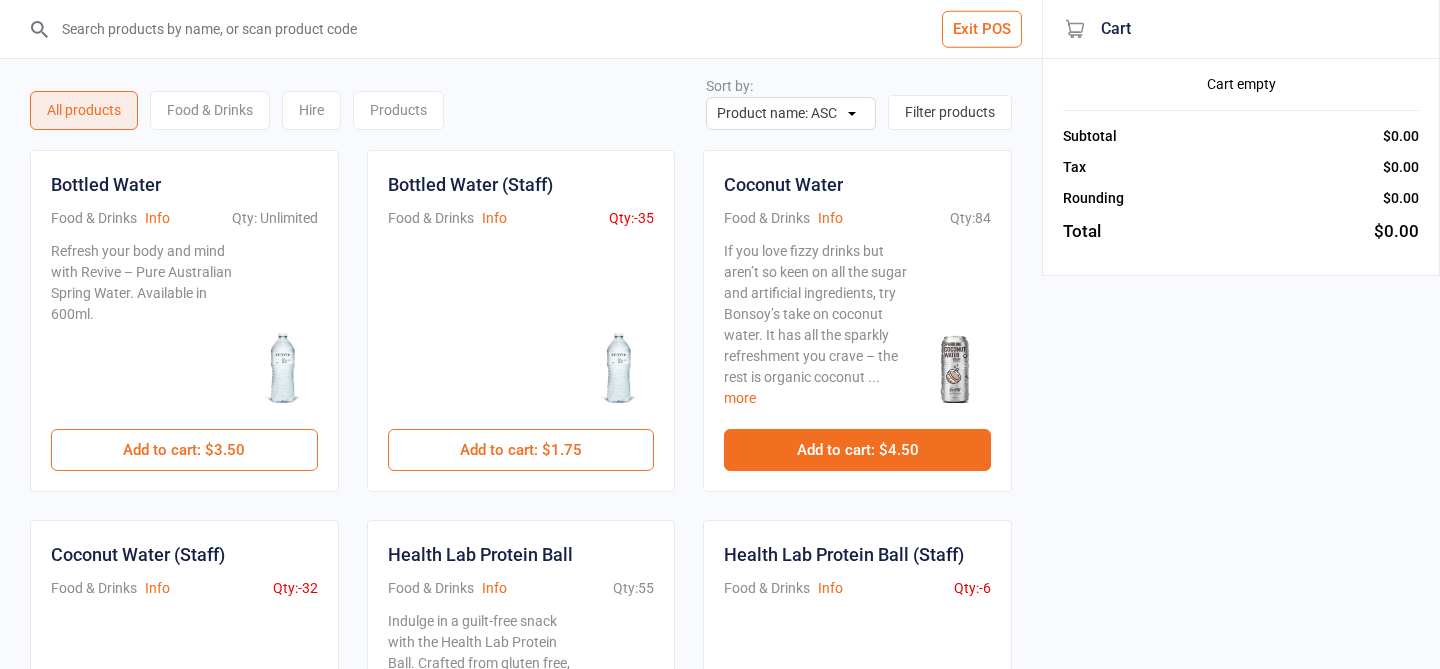 click on "Add to cart :   $4.50" at bounding box center (857, 450) 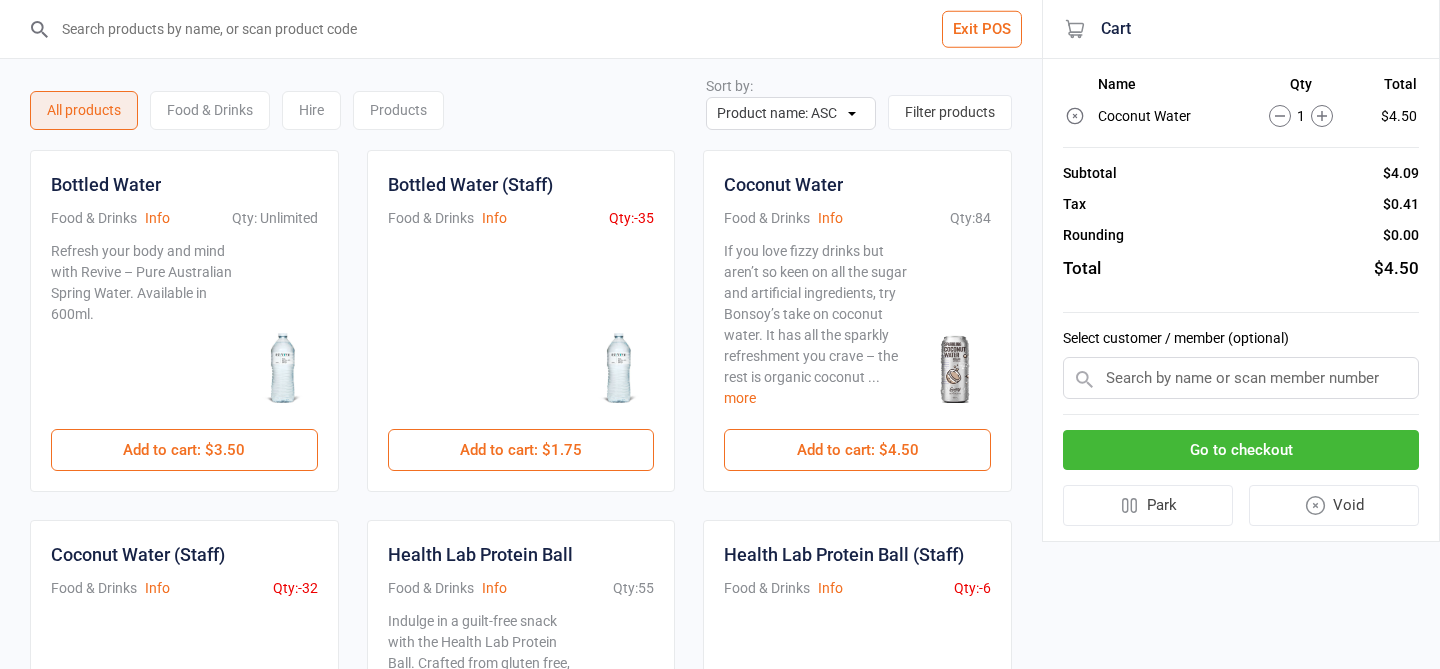 click on "Go to checkout" at bounding box center (1241, 450) 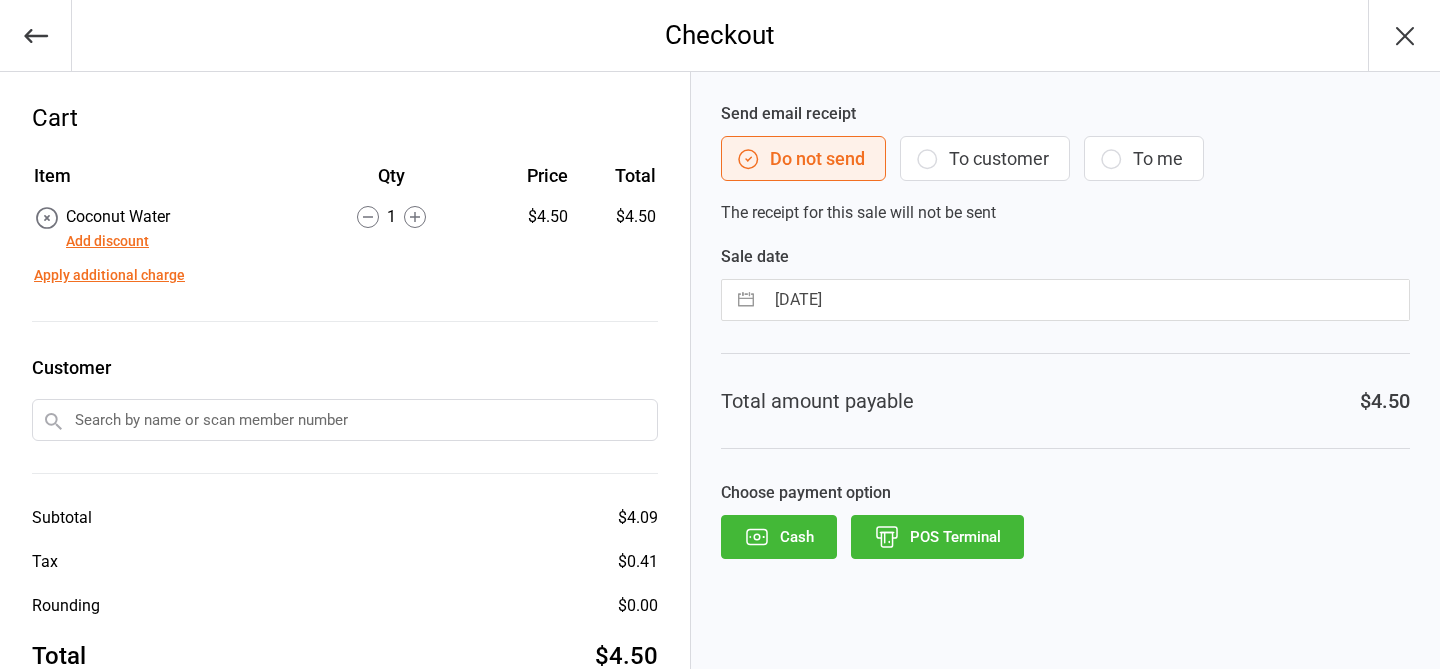 click 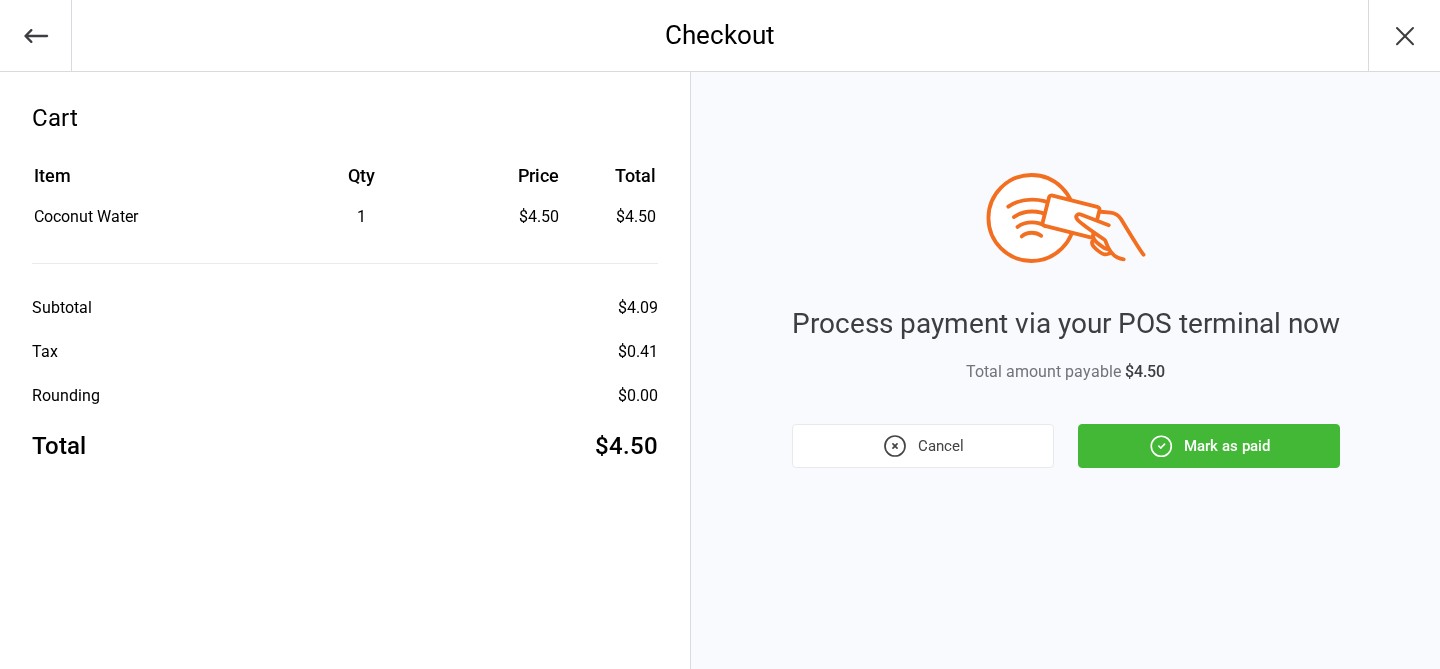 click 